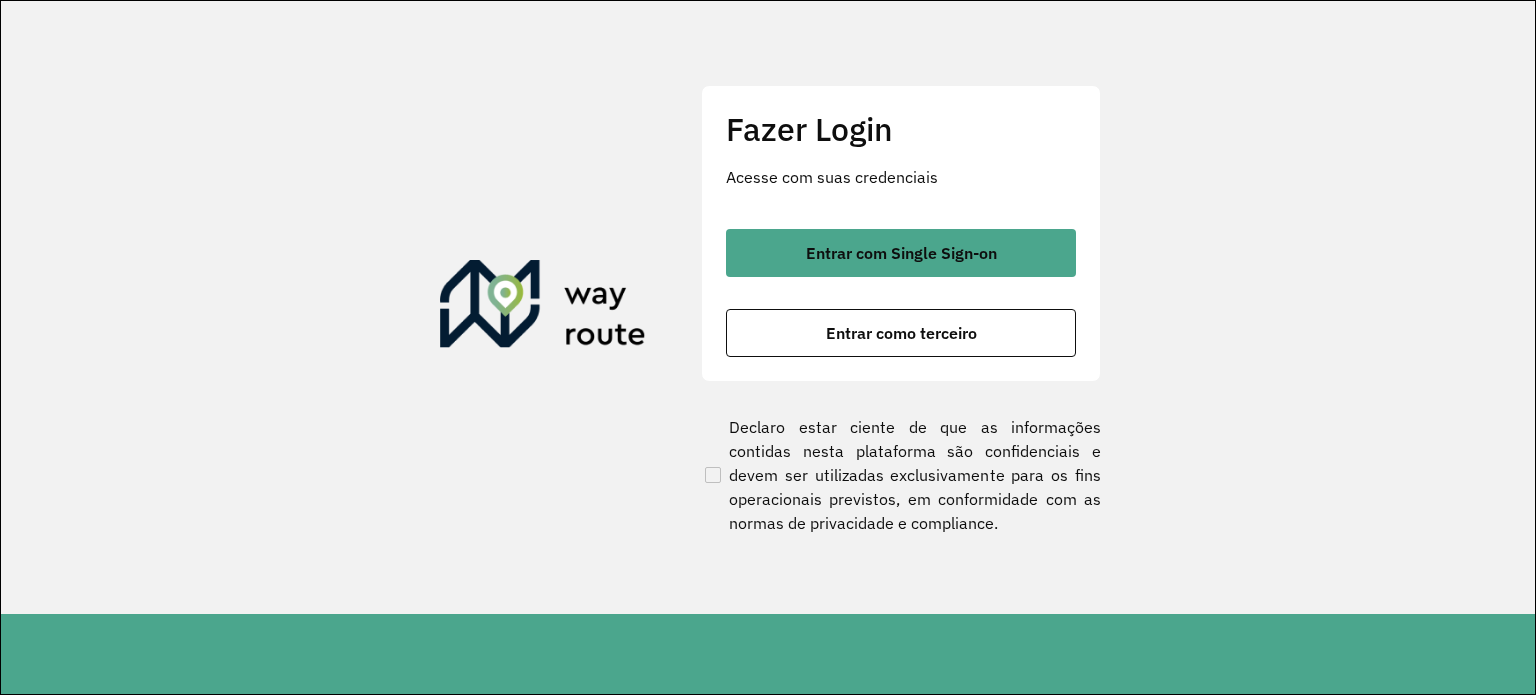 scroll, scrollTop: 0, scrollLeft: 0, axis: both 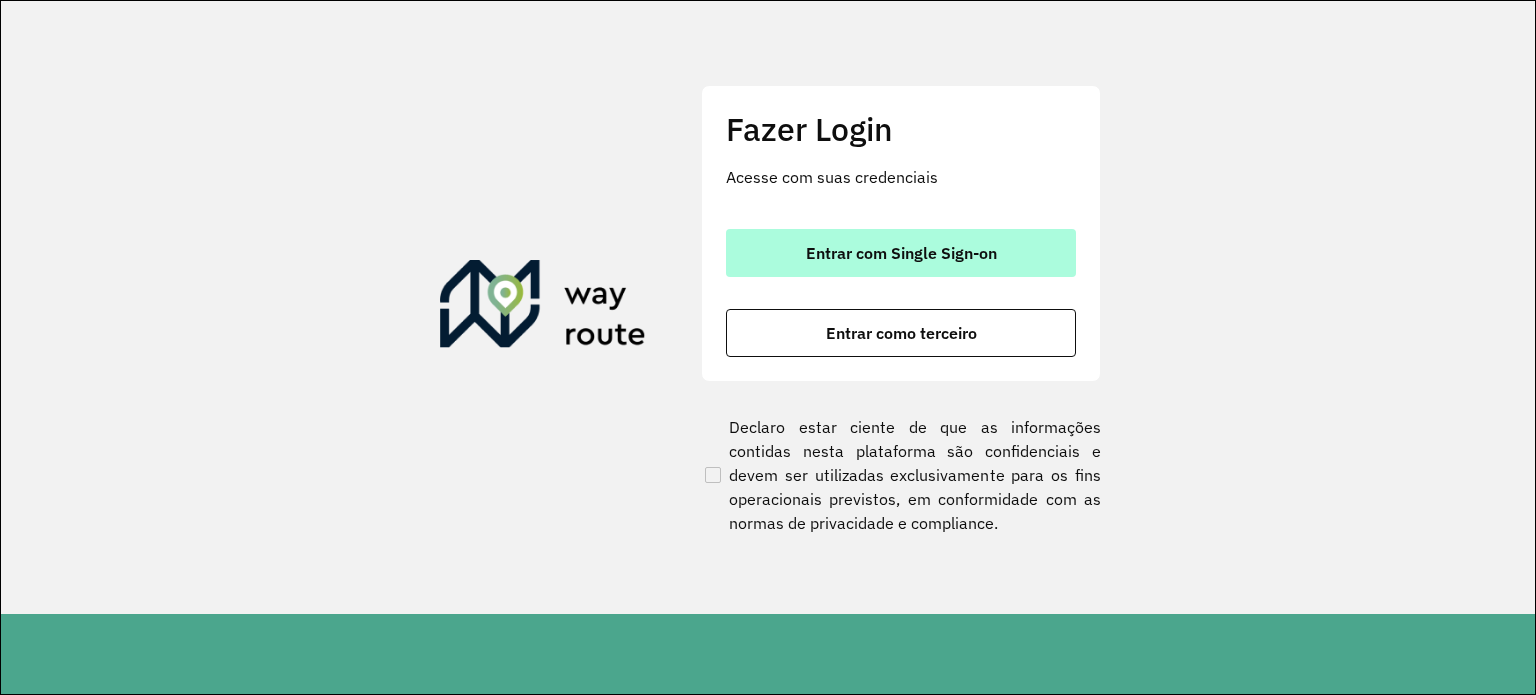click on "Entrar com Single Sign-on" at bounding box center (901, 253) 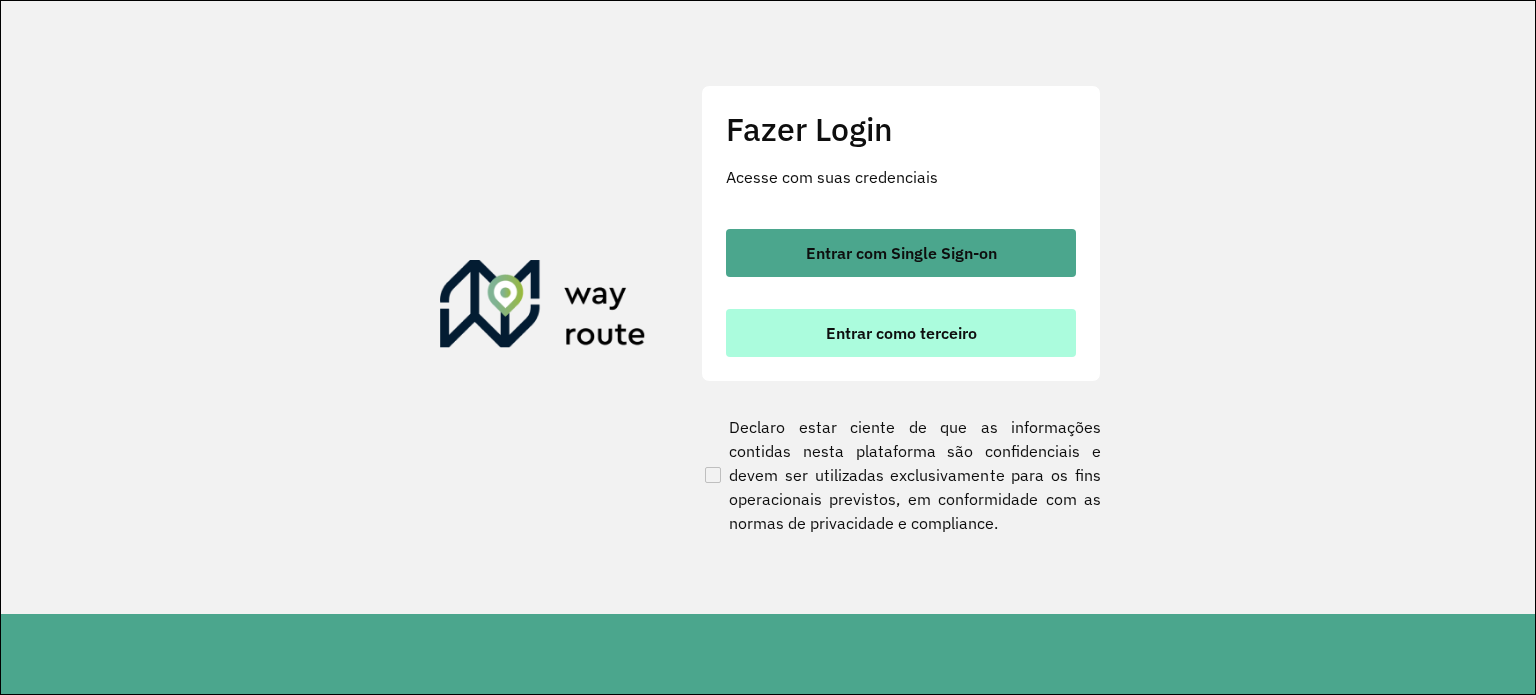 click on "Entrar como terceiro" at bounding box center [901, 333] 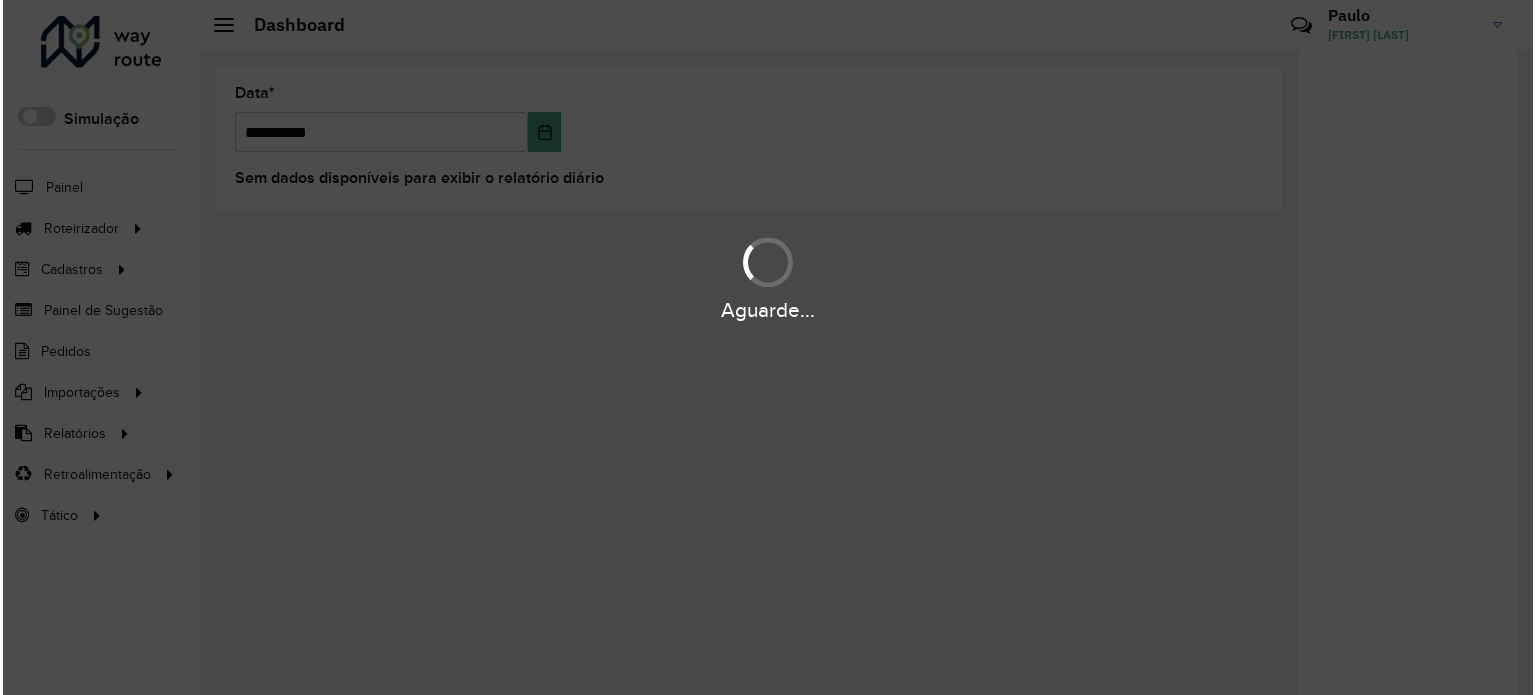 scroll, scrollTop: 0, scrollLeft: 0, axis: both 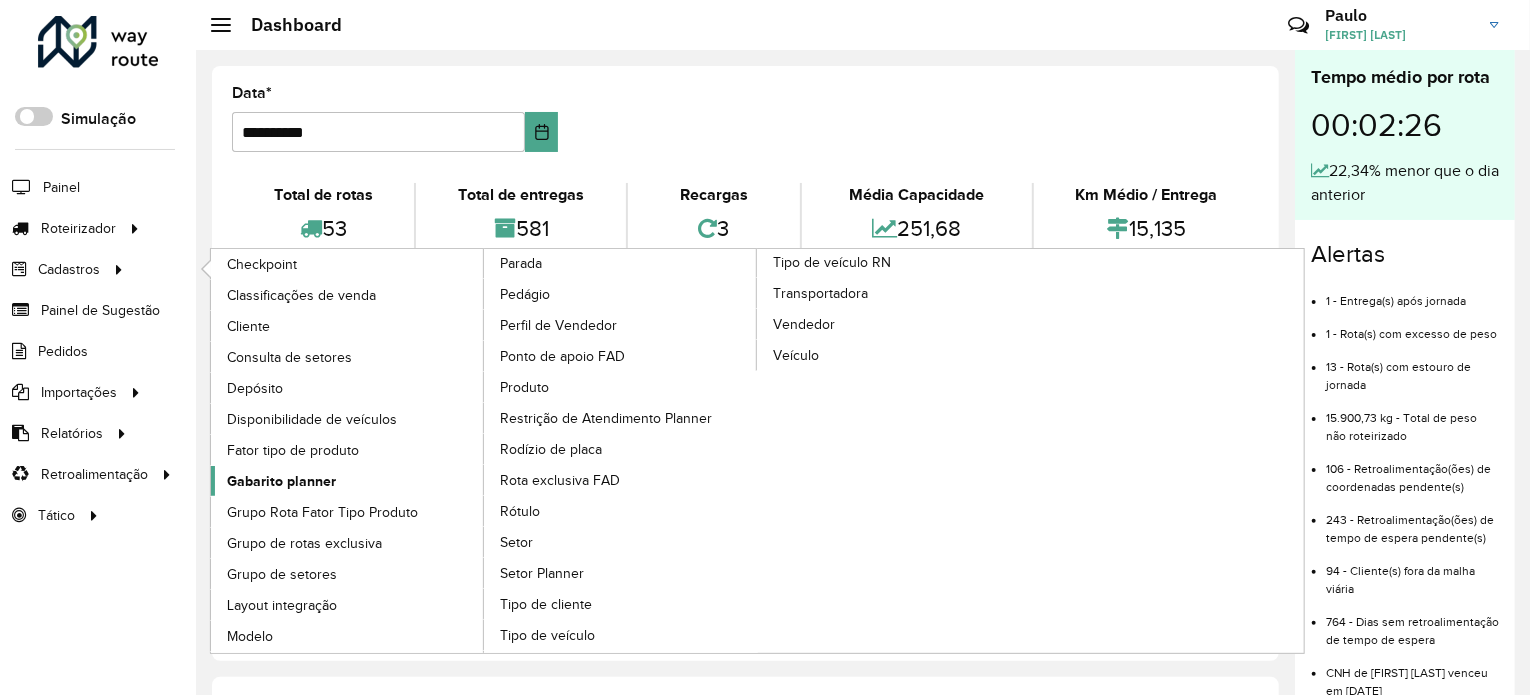 click on "Gabarito planner" 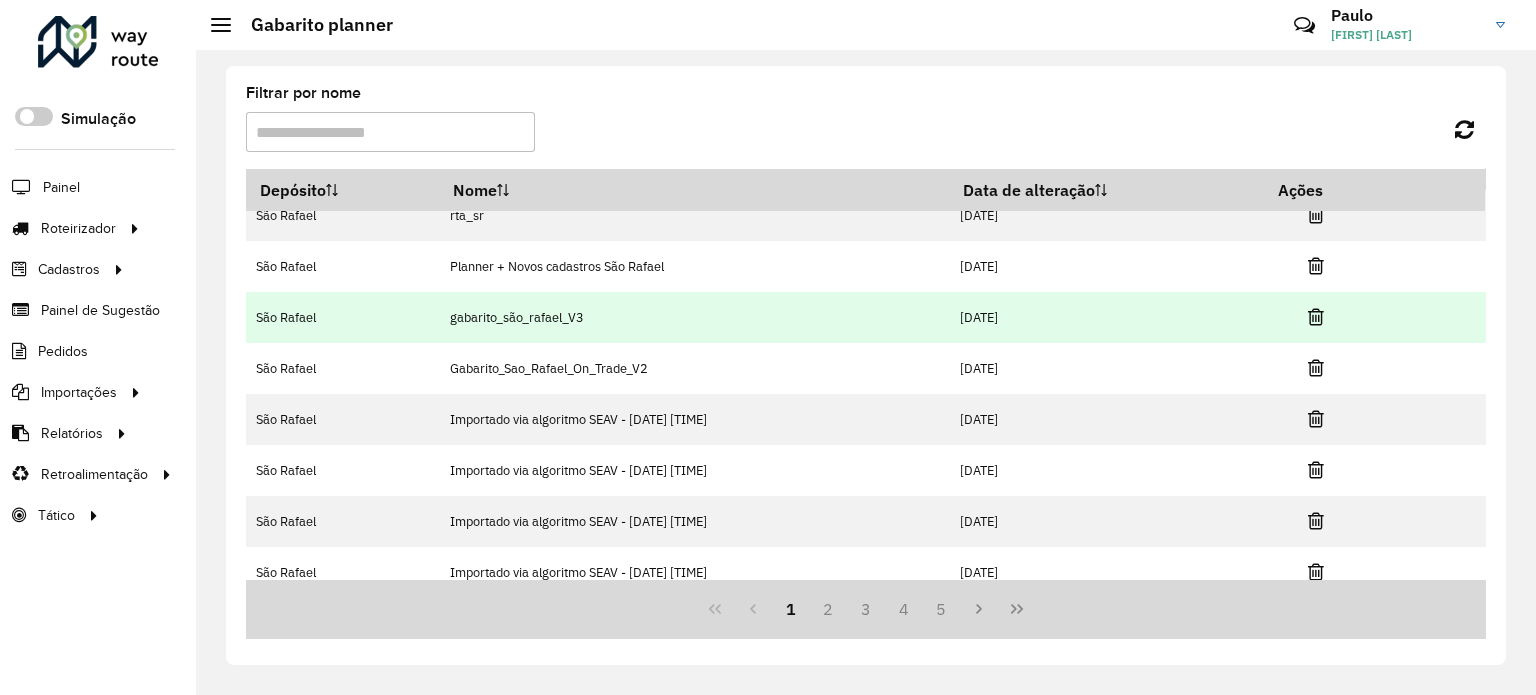 scroll, scrollTop: 0, scrollLeft: 0, axis: both 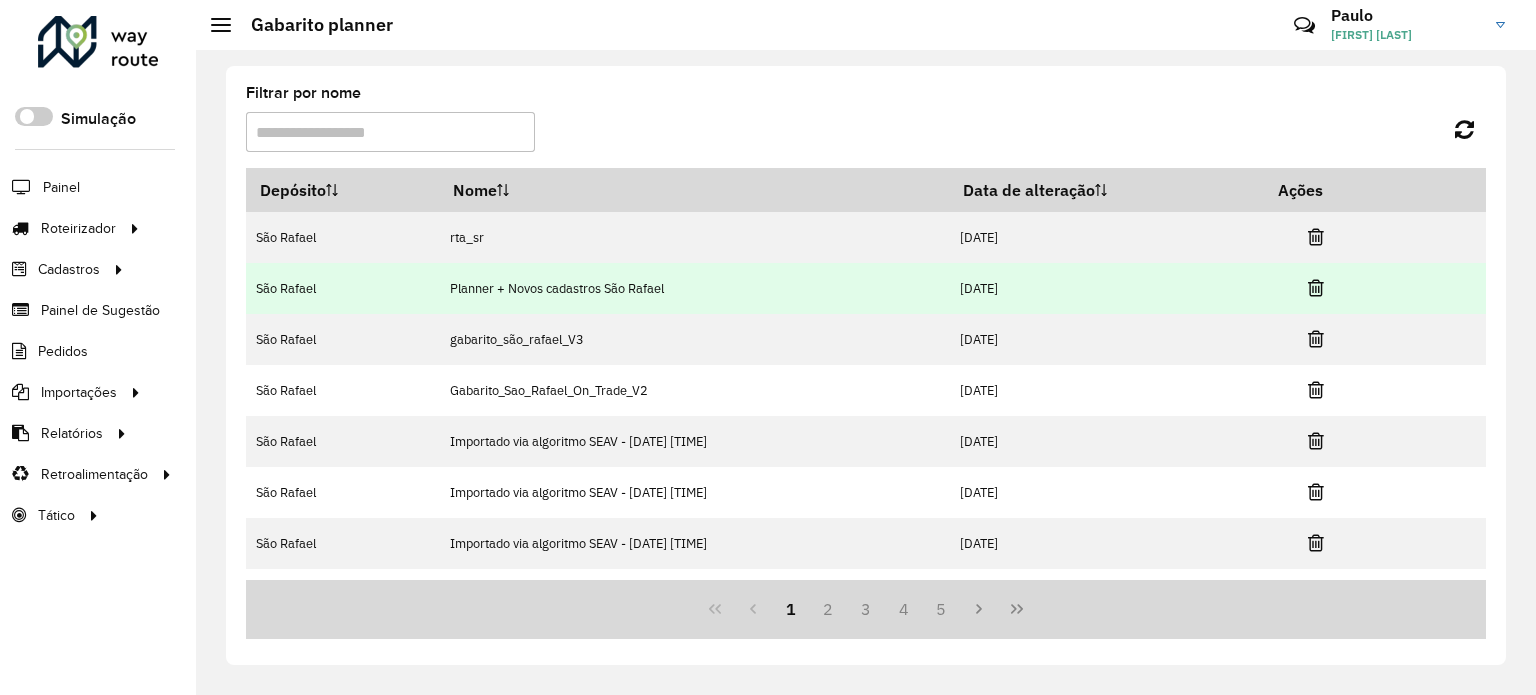 click on "Planner + Novos cadastros São Rafael" at bounding box center (694, 288) 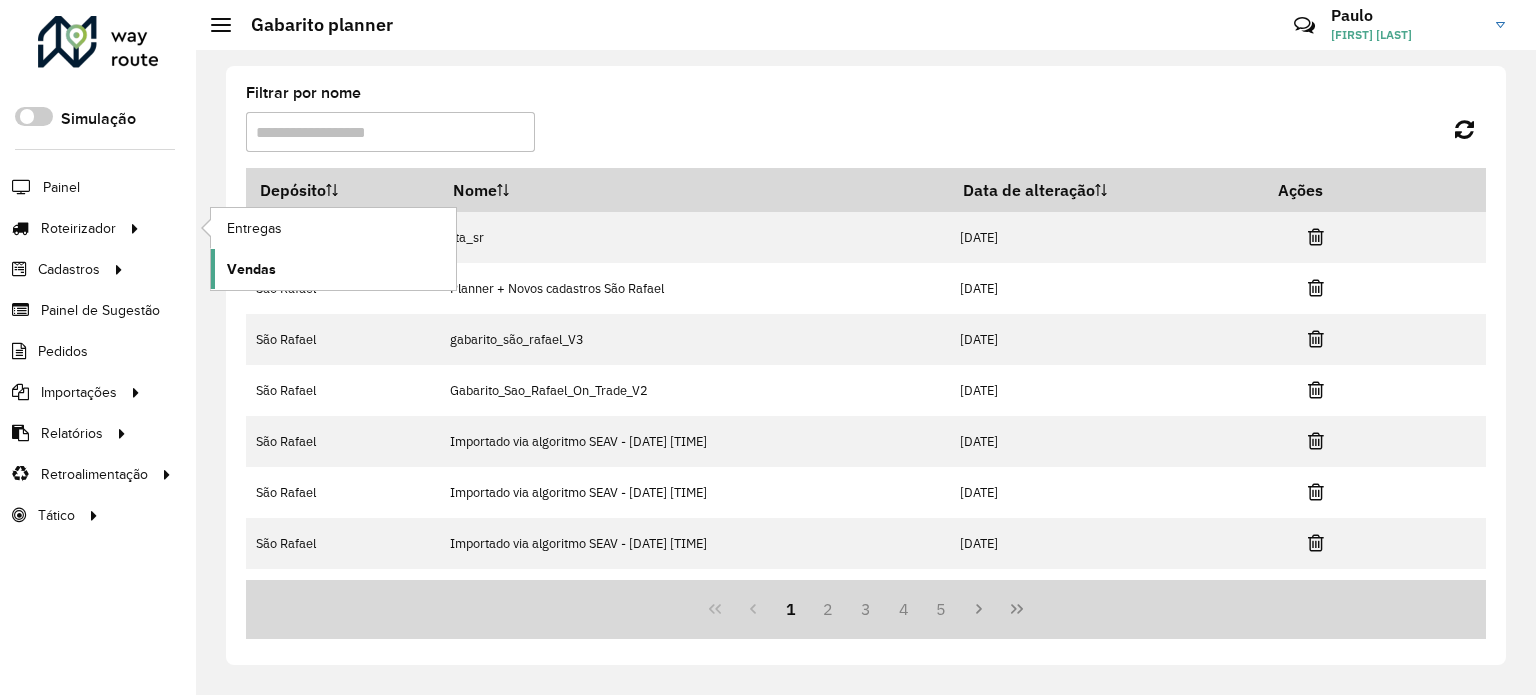 click on "Vendas" 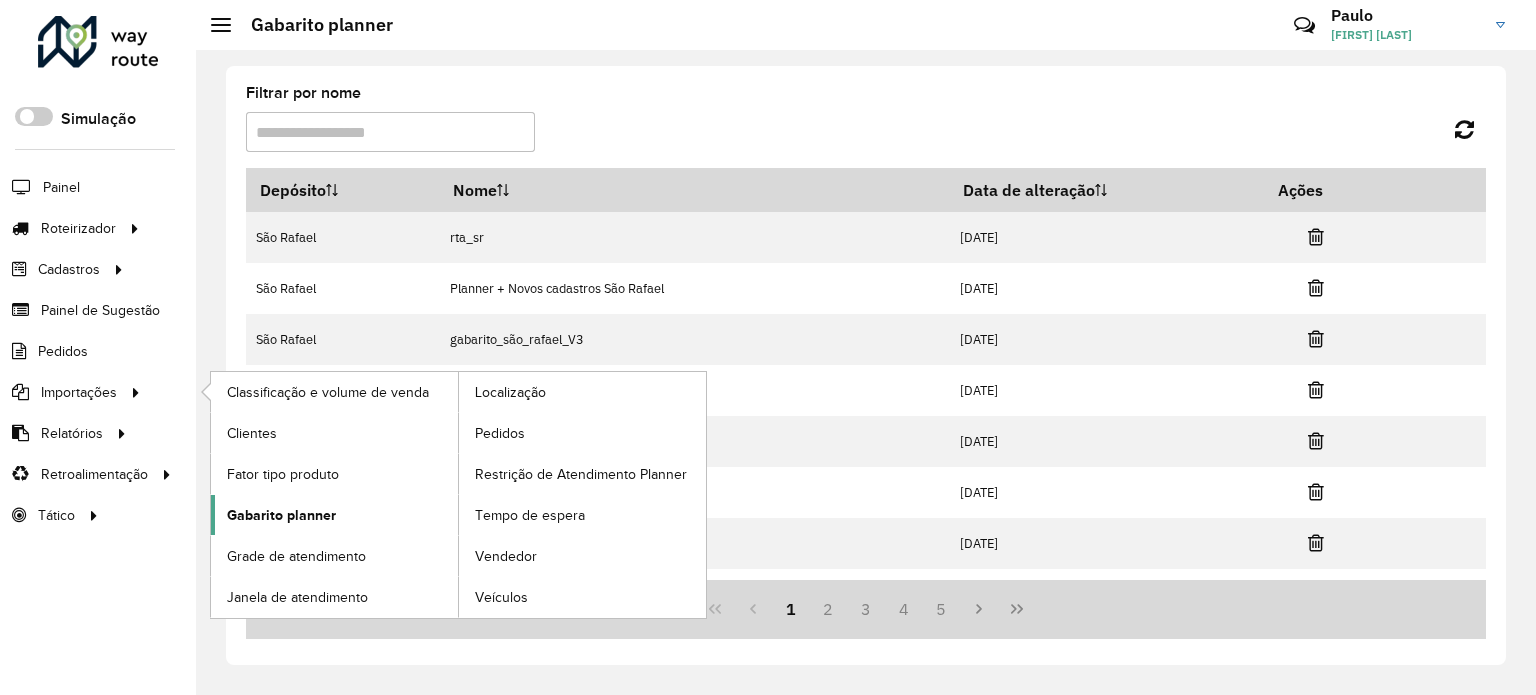 click on "Gabarito planner" 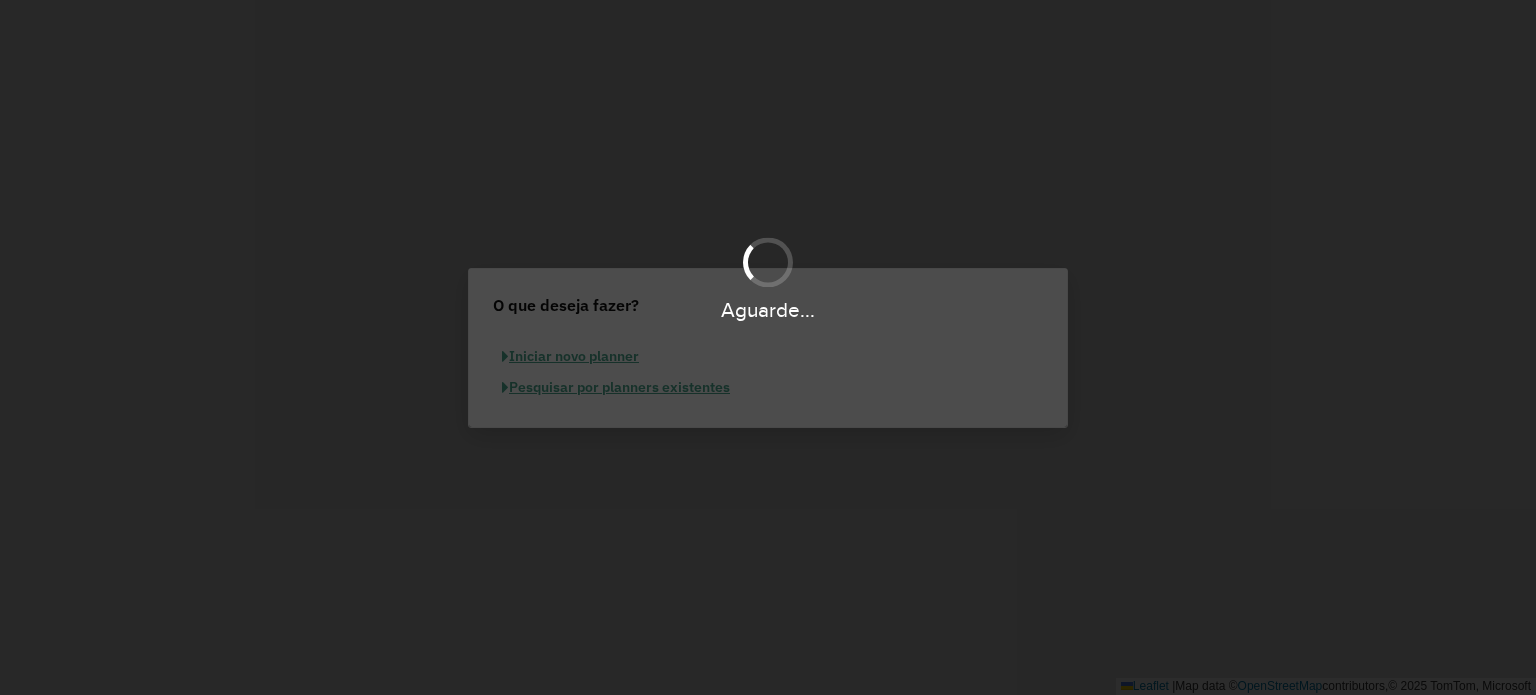 scroll, scrollTop: 0, scrollLeft: 0, axis: both 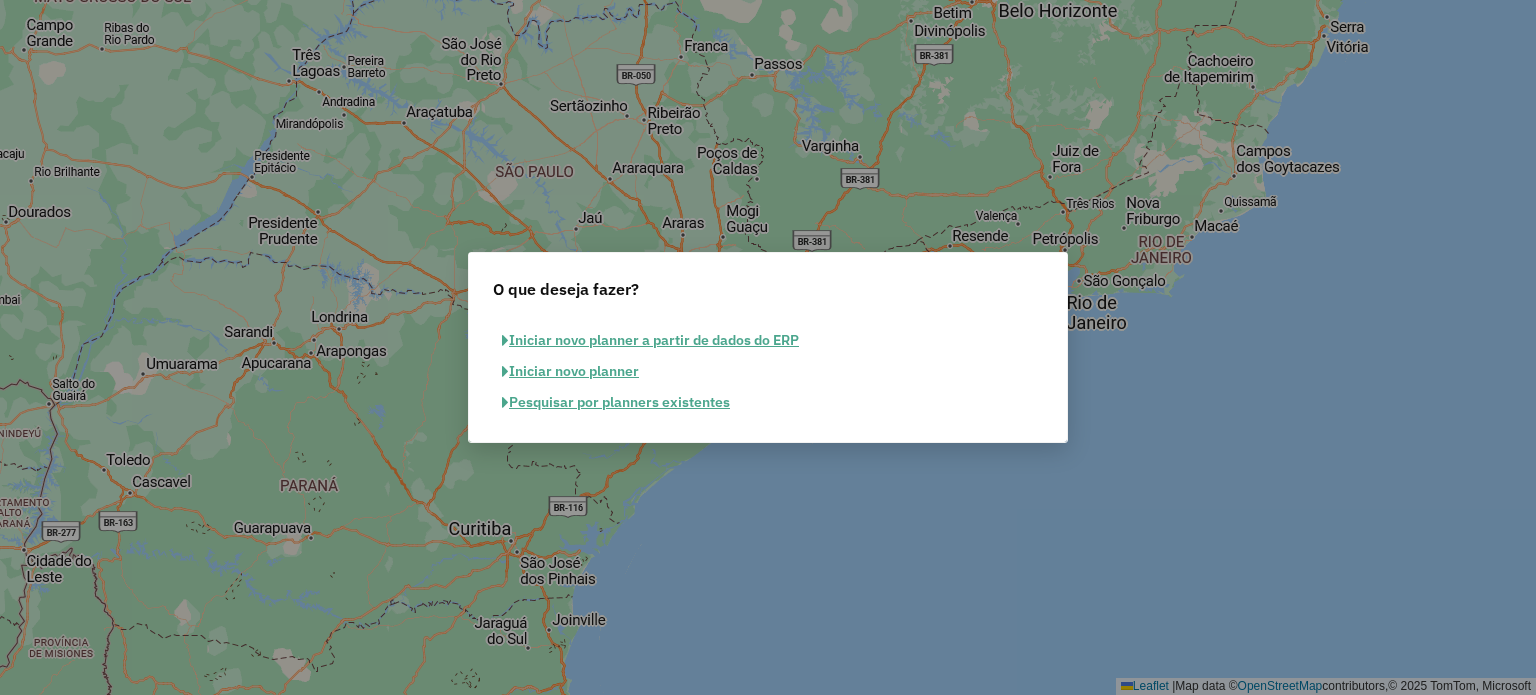 click on "Pesquisar por planners existentes" 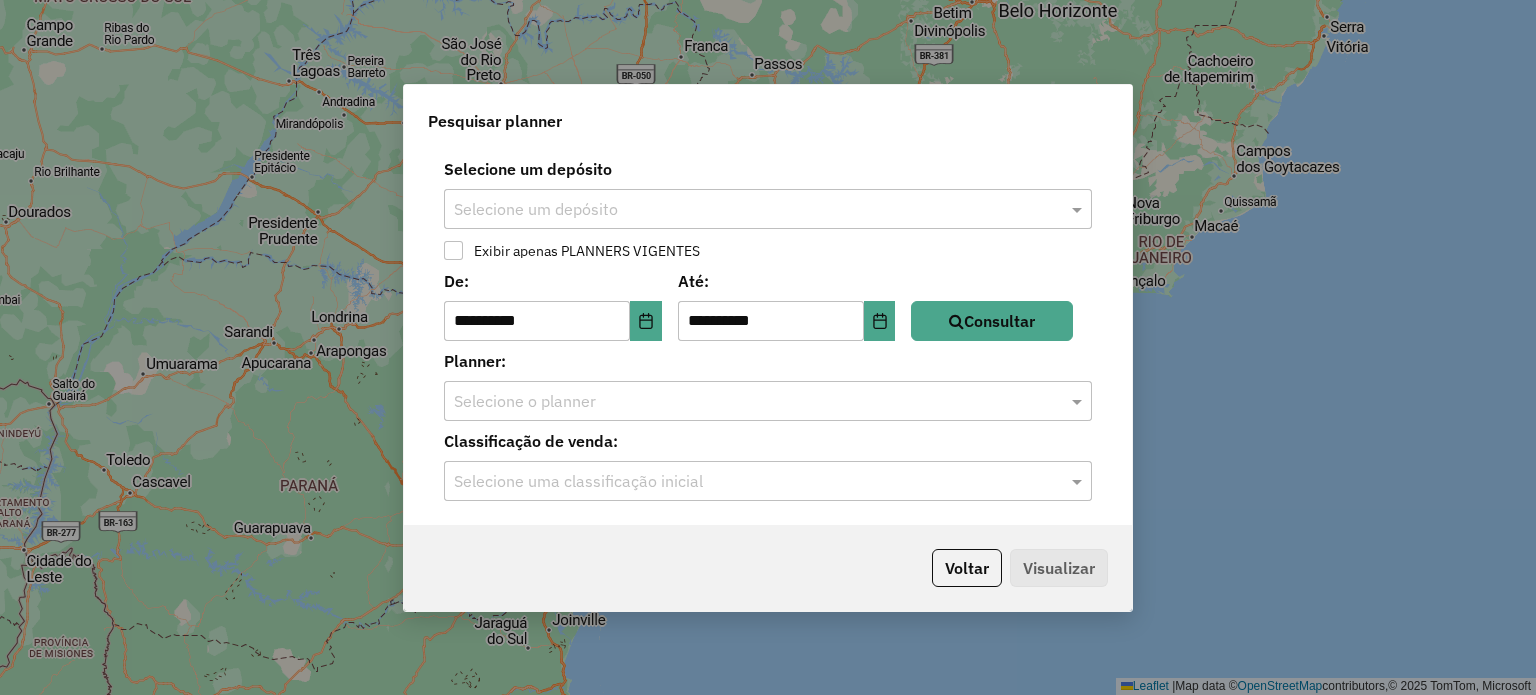 click 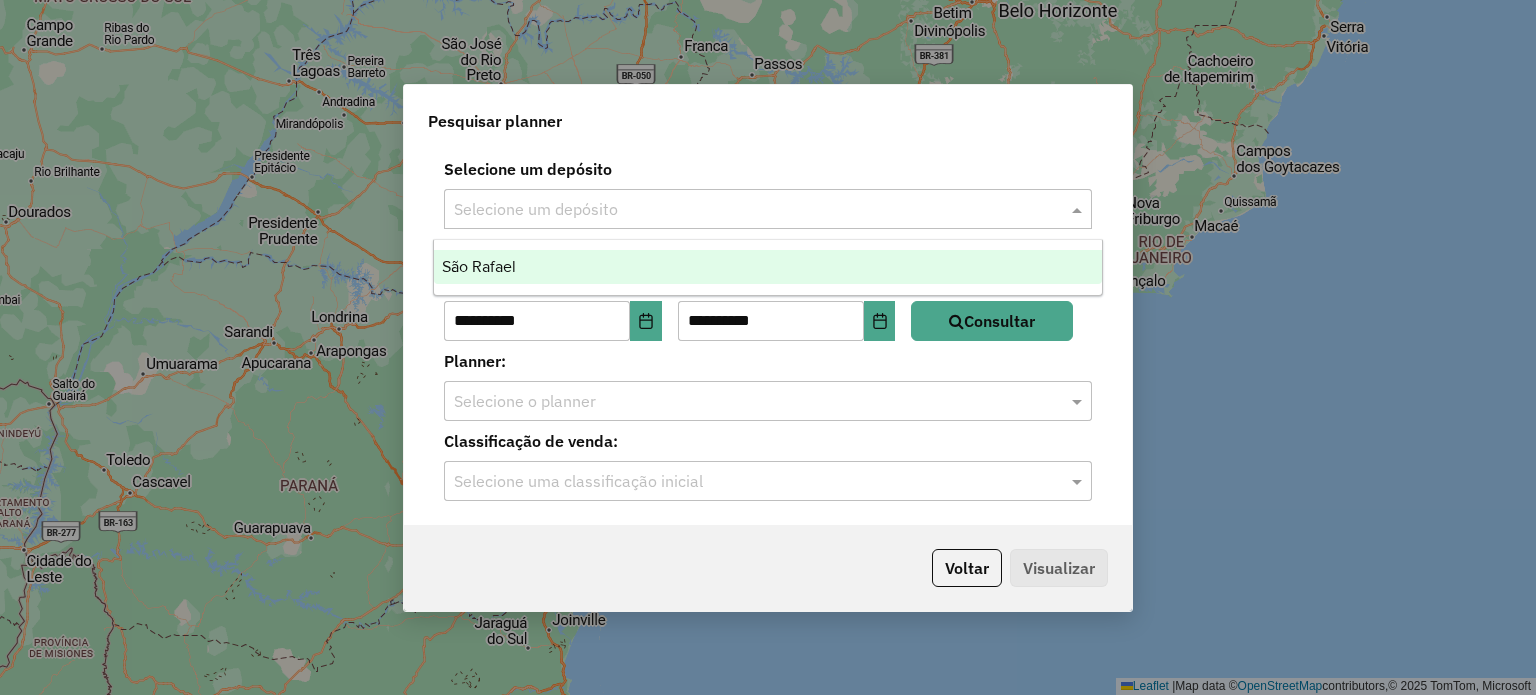 click on "São Rafael" at bounding box center [768, 267] 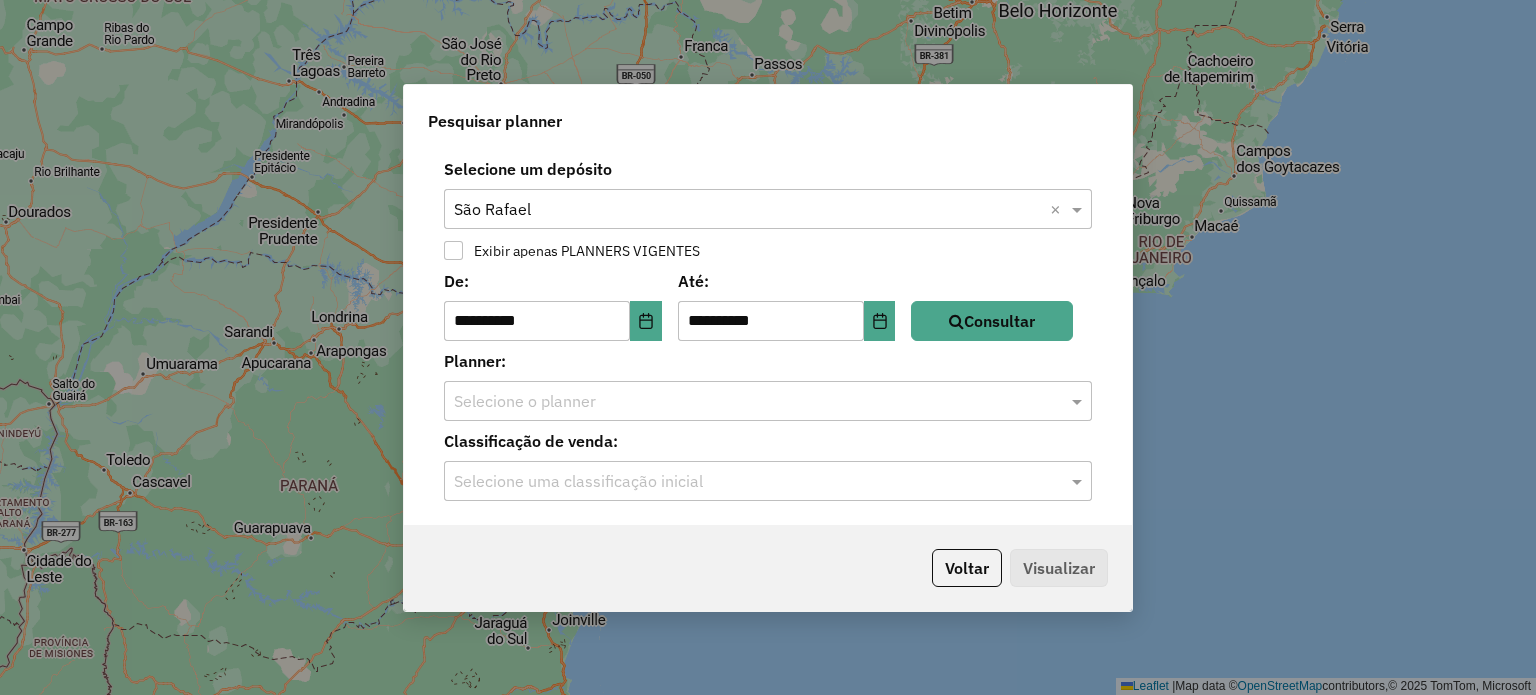 click 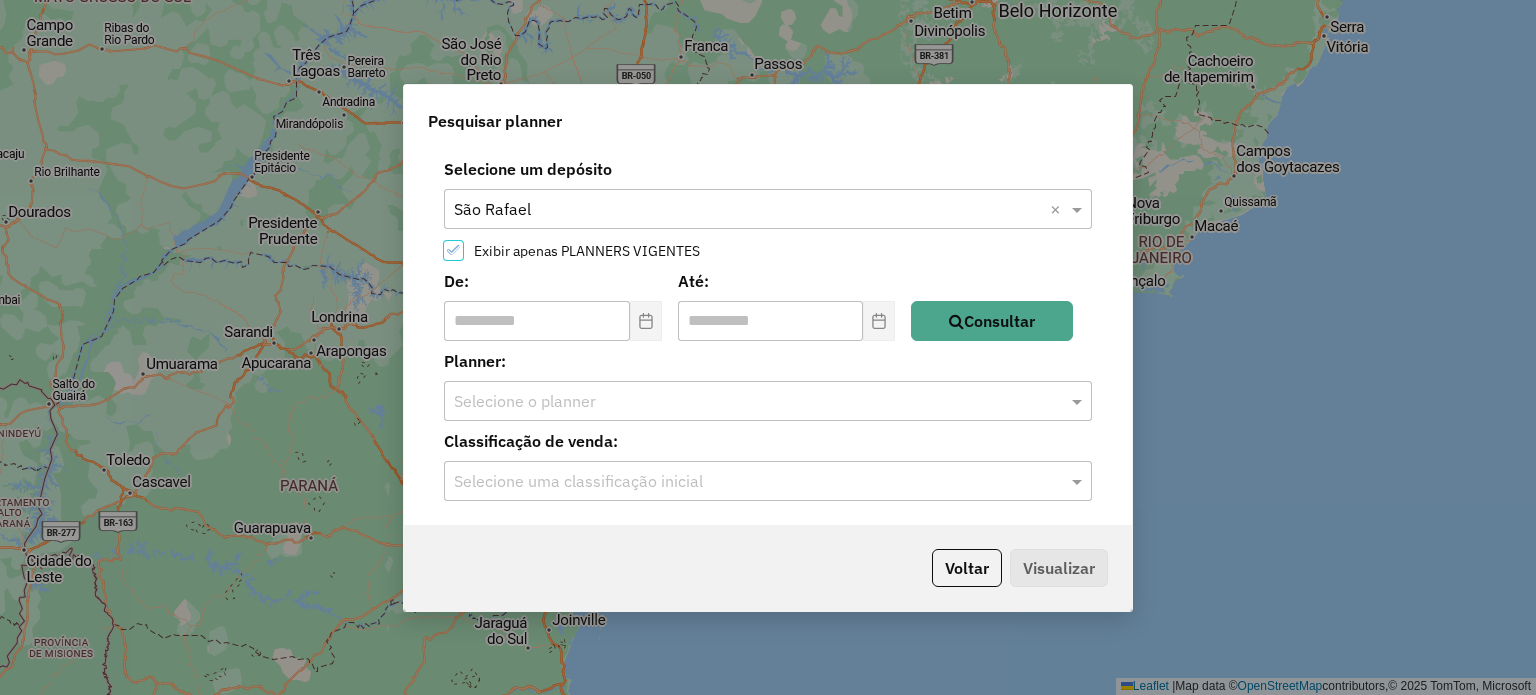 click 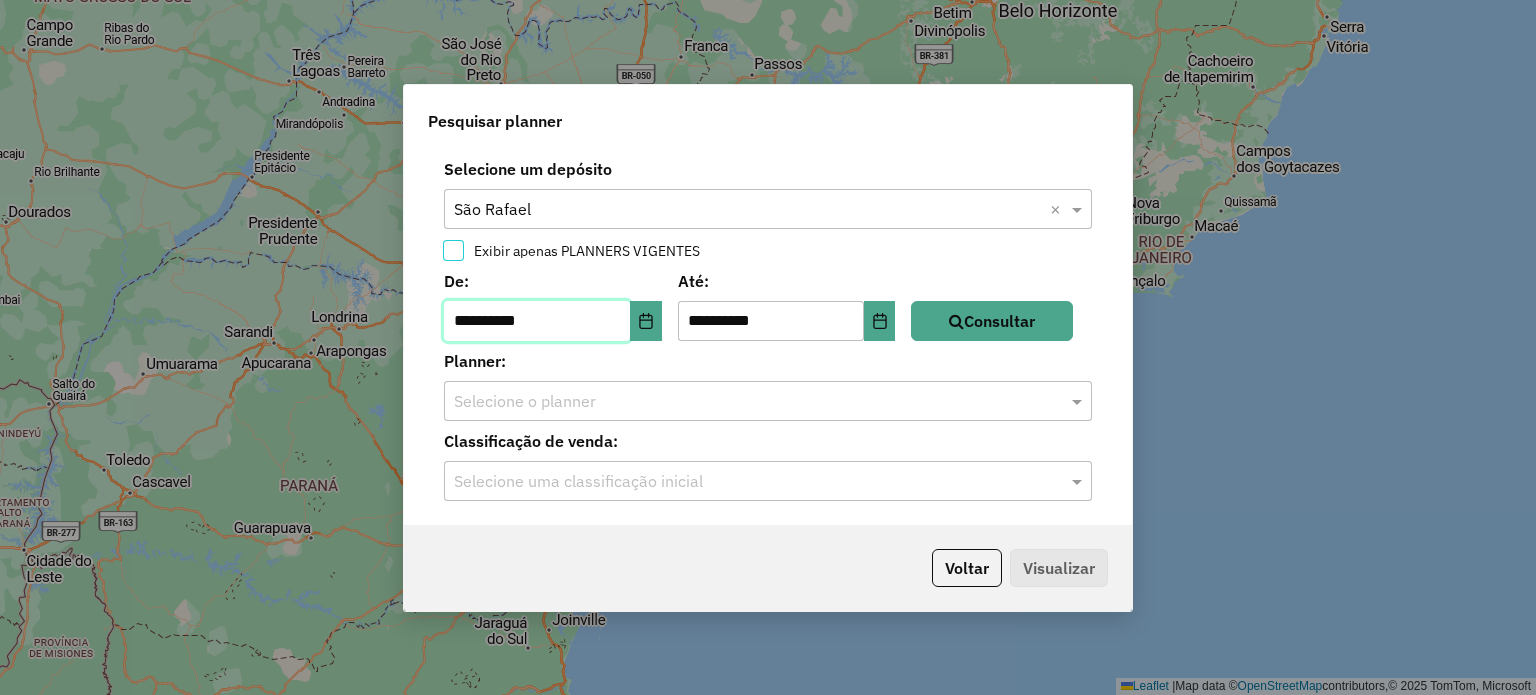 click on "**********" at bounding box center (537, 321) 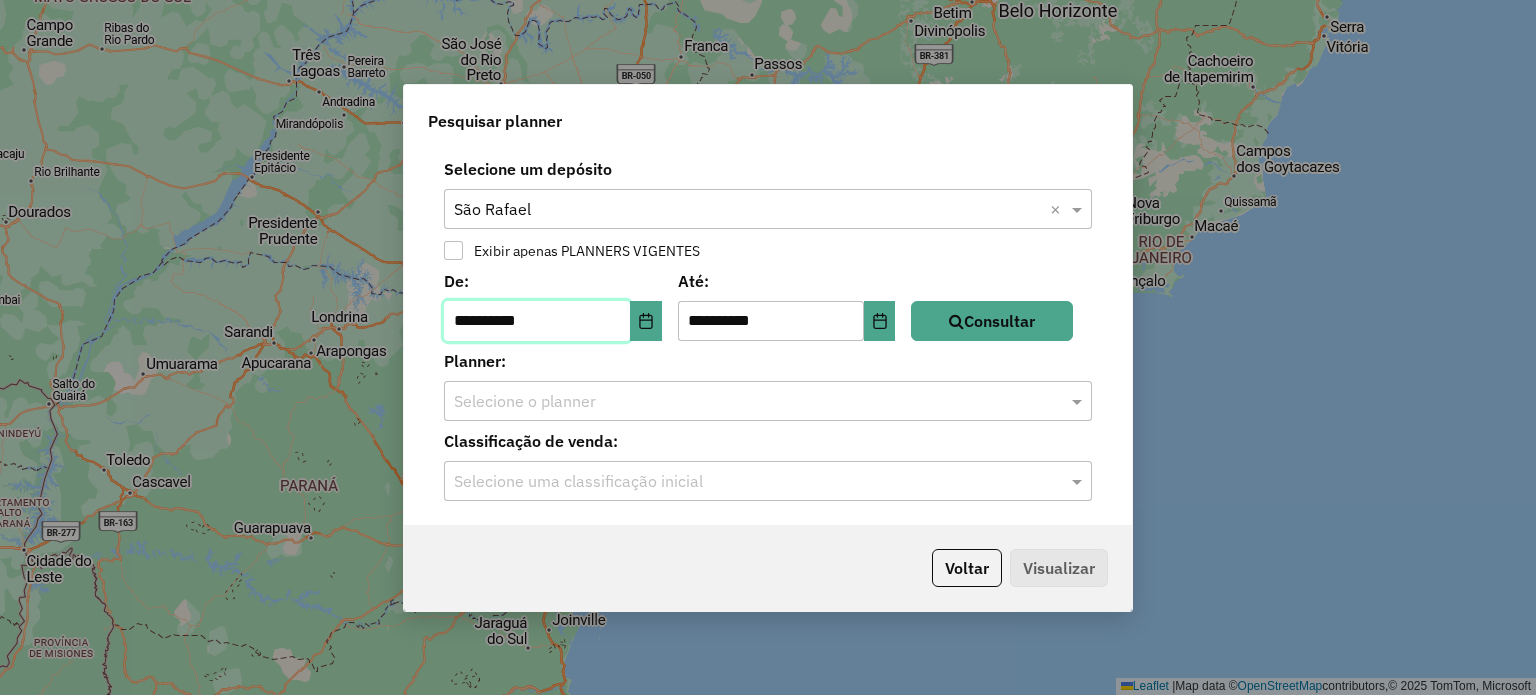 type on "**********" 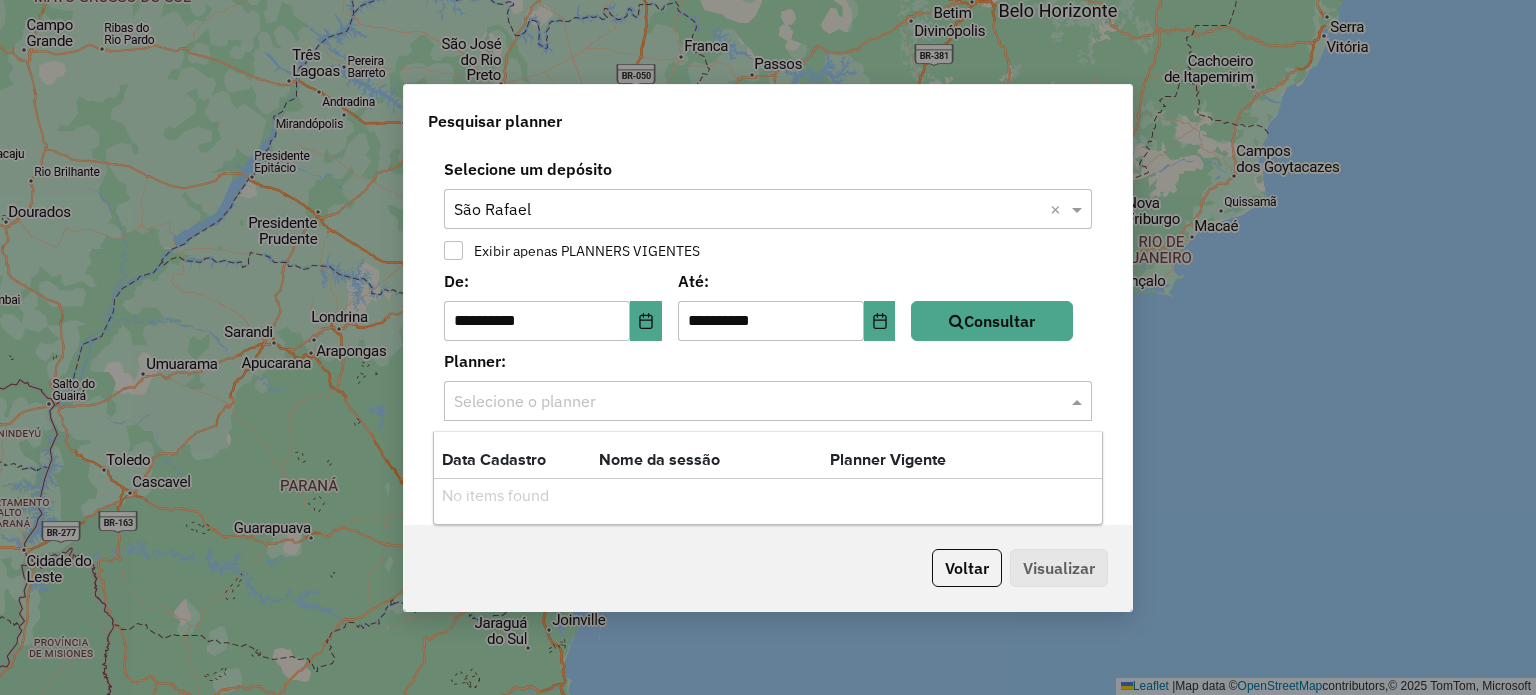 click 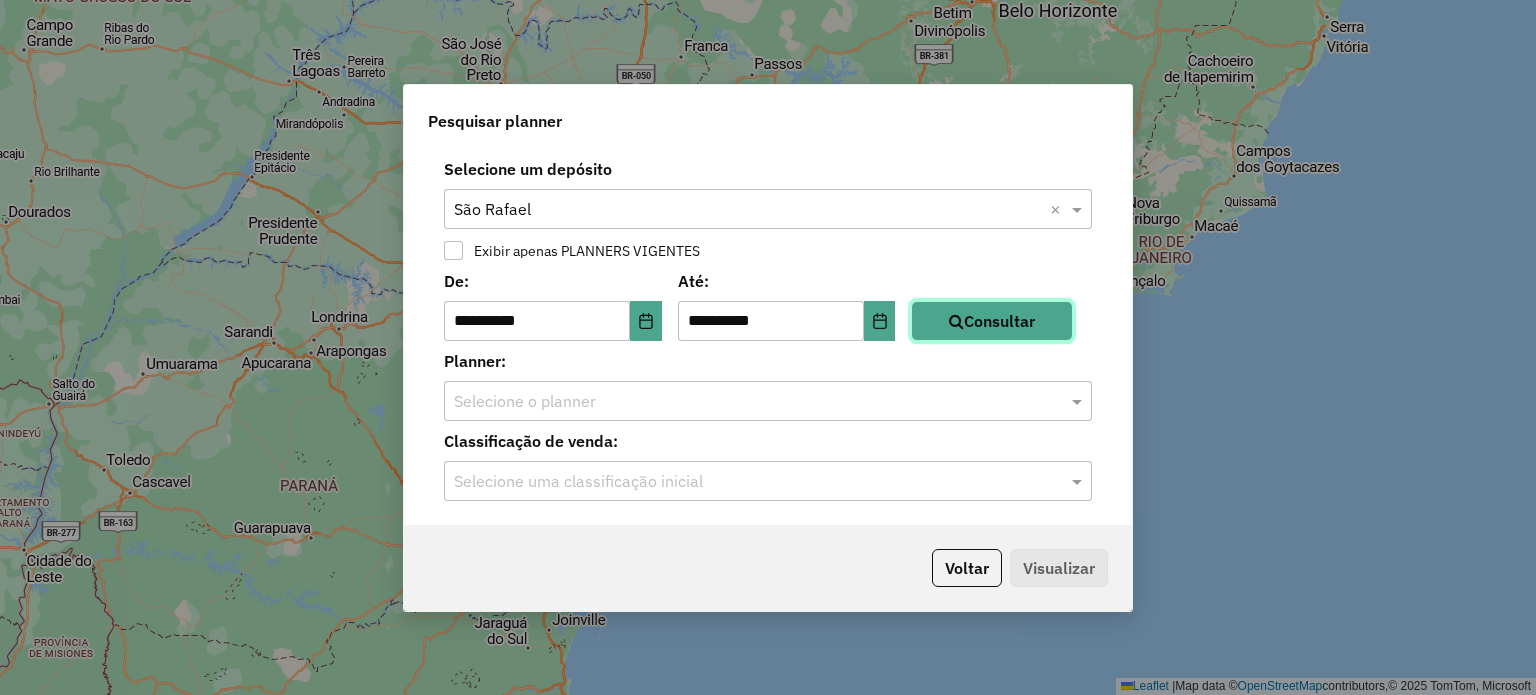 click on "Consultar" 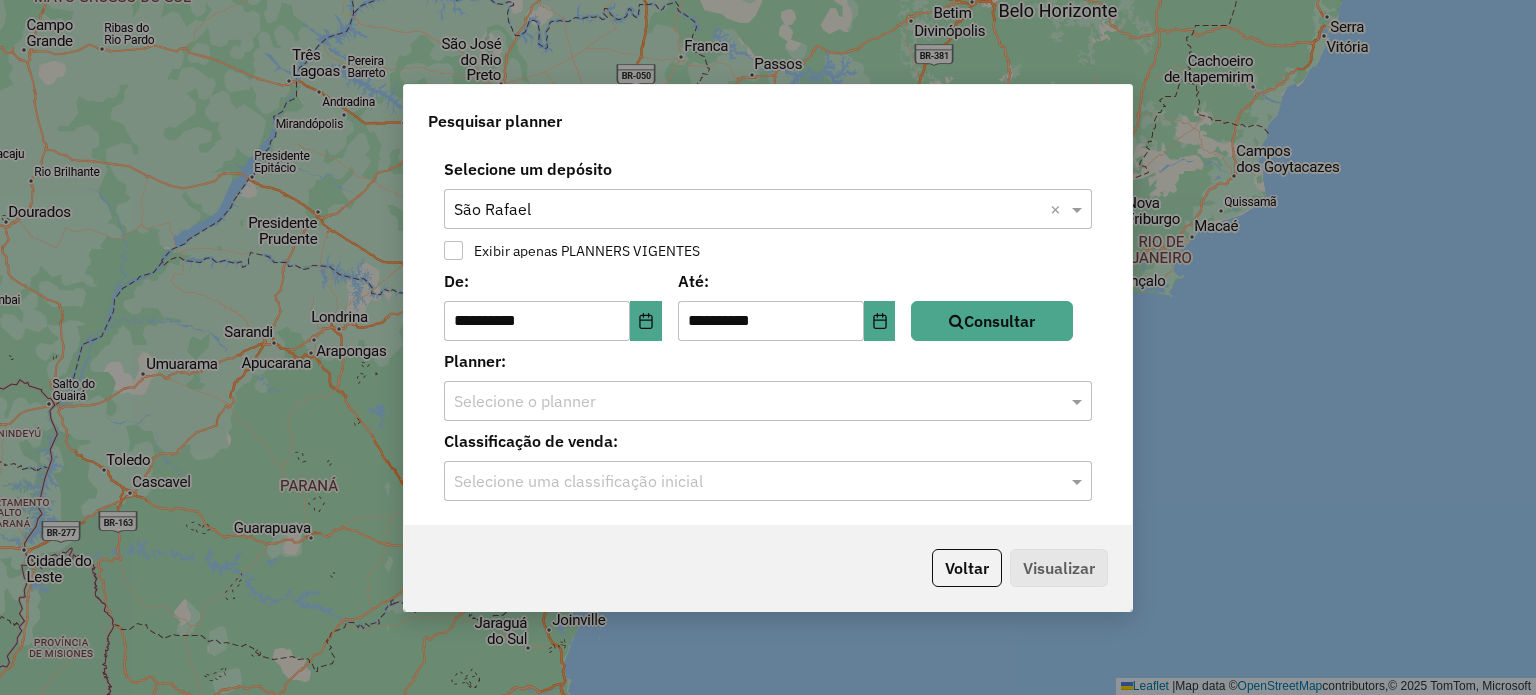 click 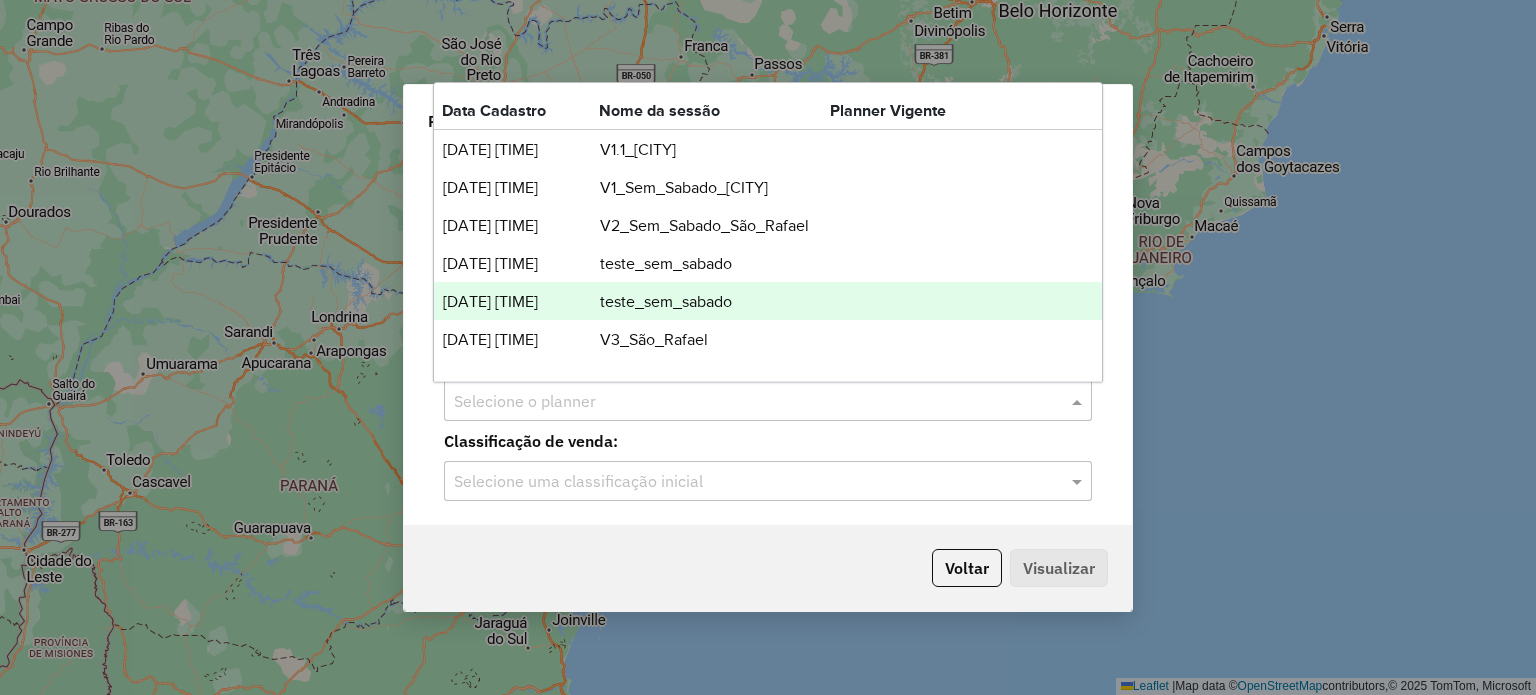 scroll, scrollTop: 64, scrollLeft: 0, axis: vertical 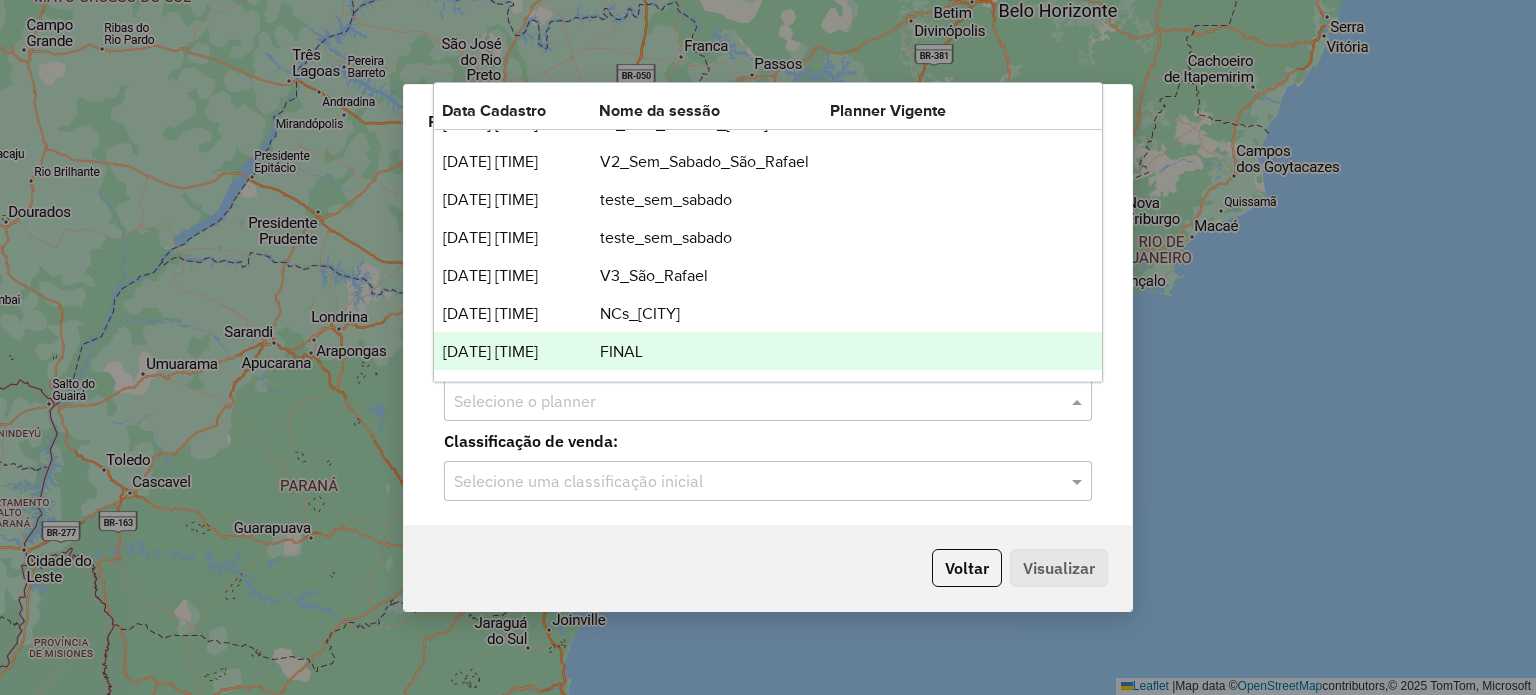 click on "FINAL" at bounding box center [714, 352] 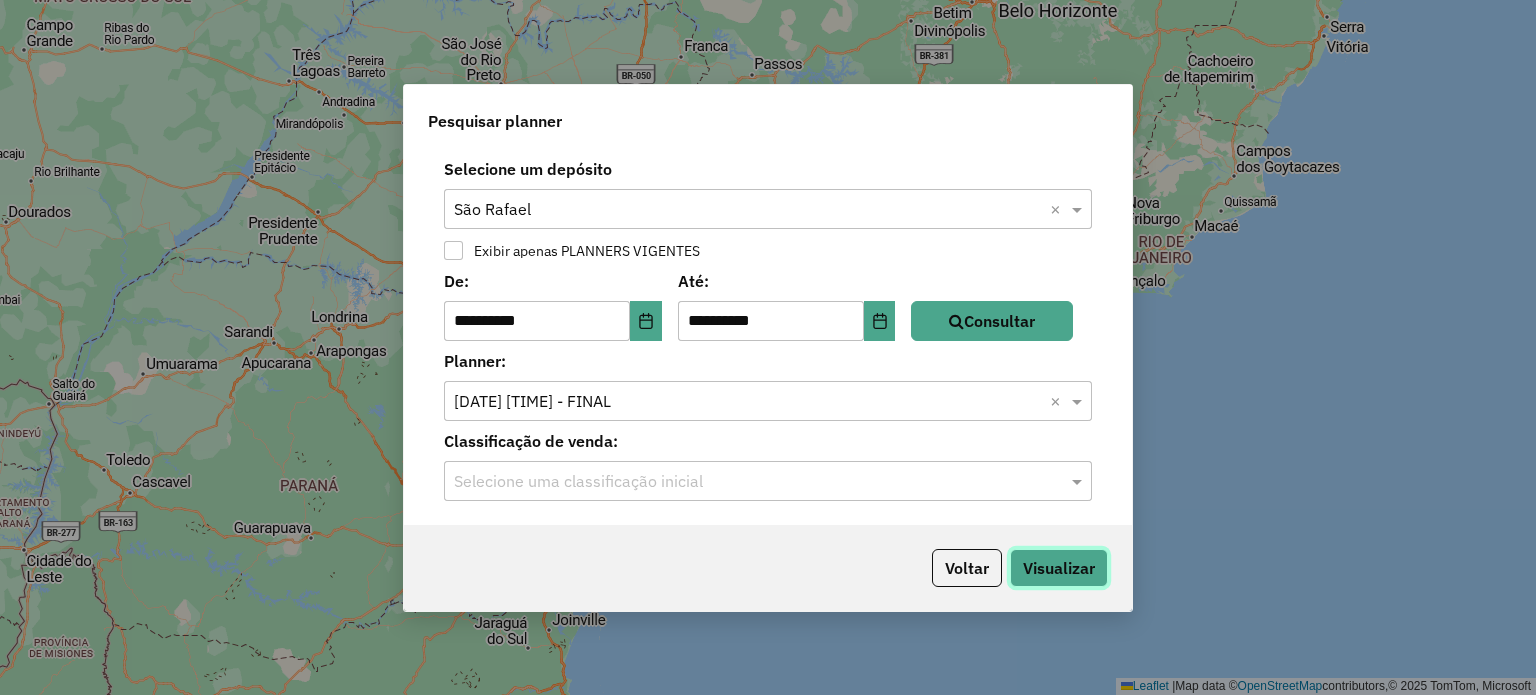 click on "Visualizar" 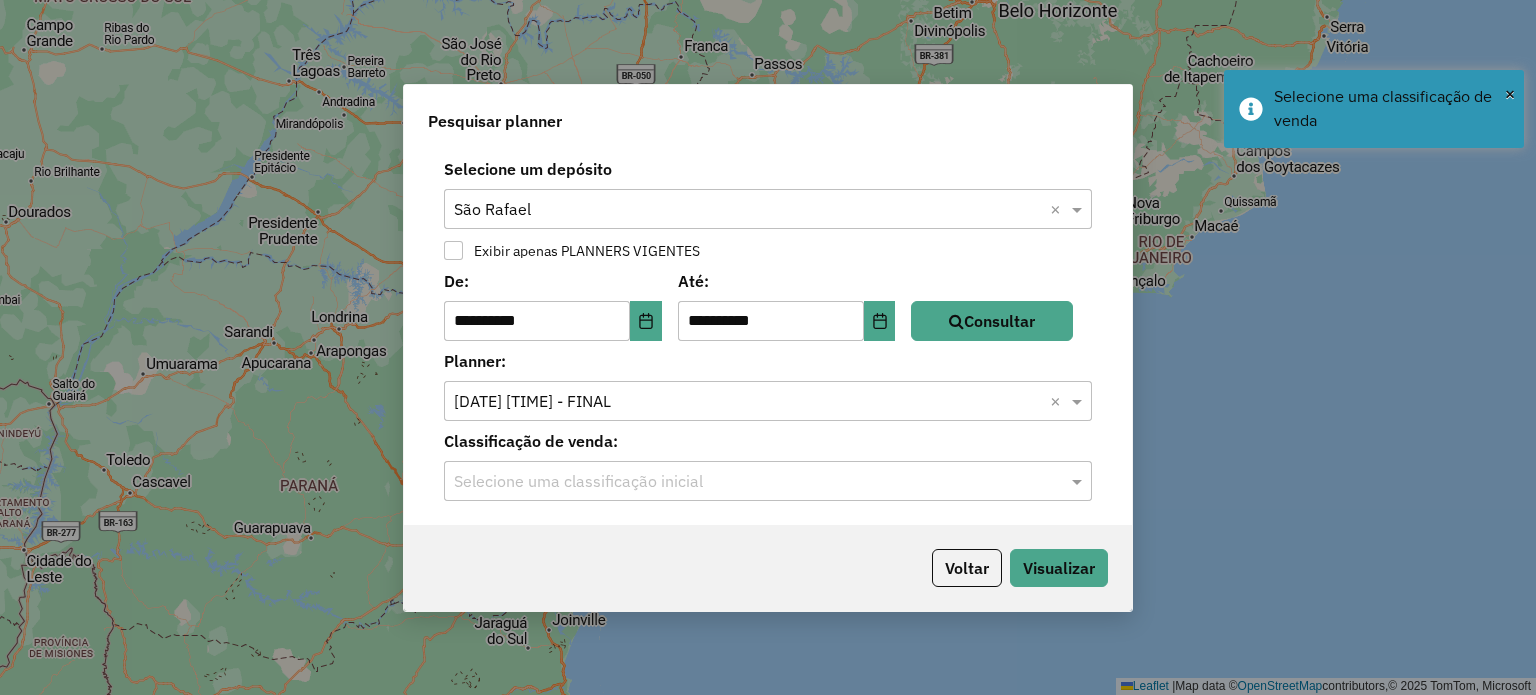 click 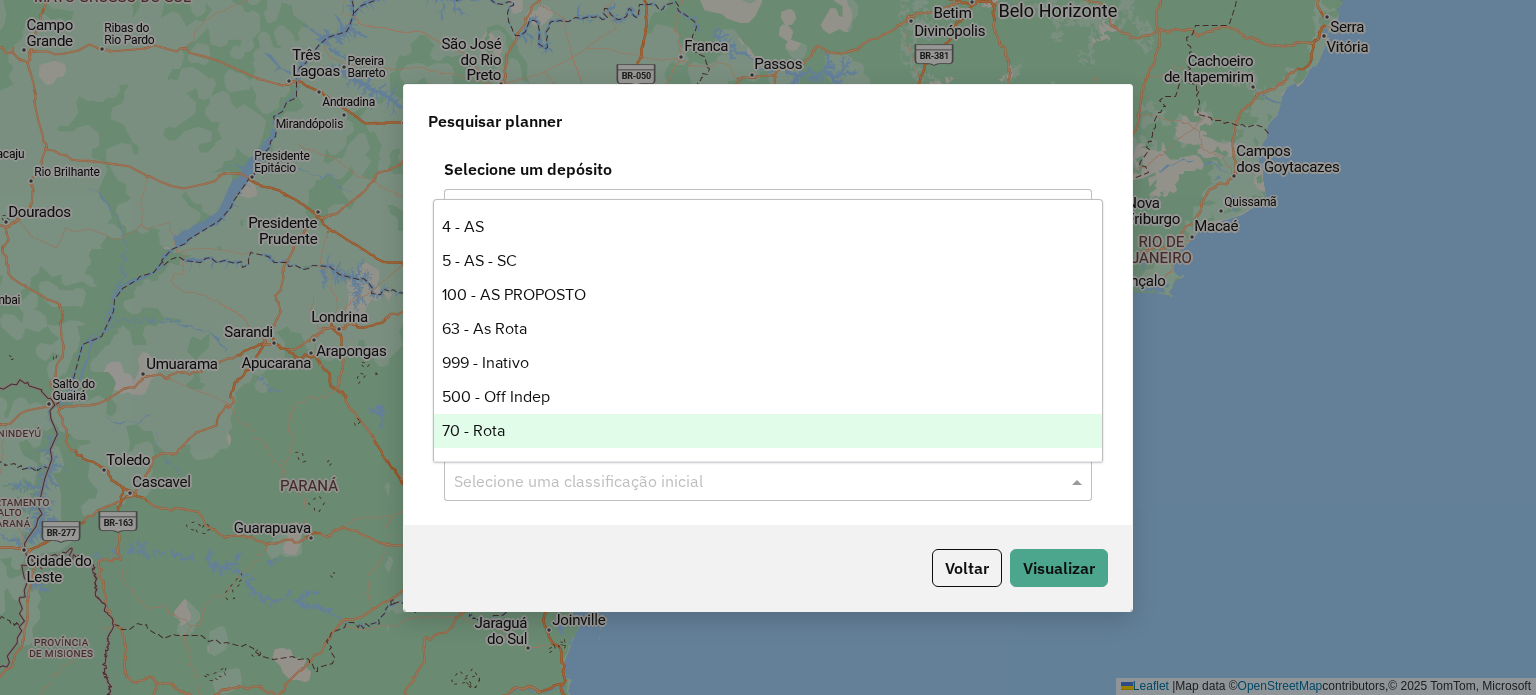 click on "70 - Rota" at bounding box center [768, 431] 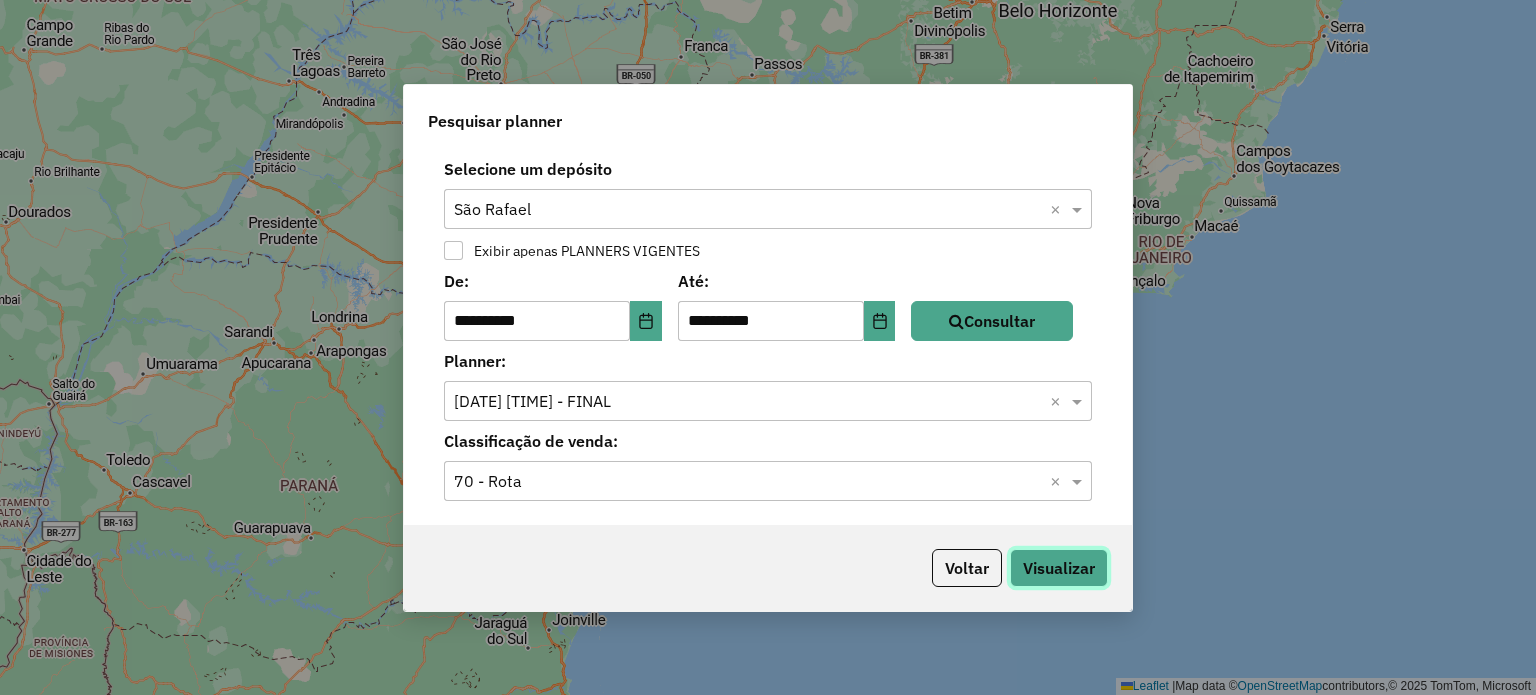 click on "Visualizar" 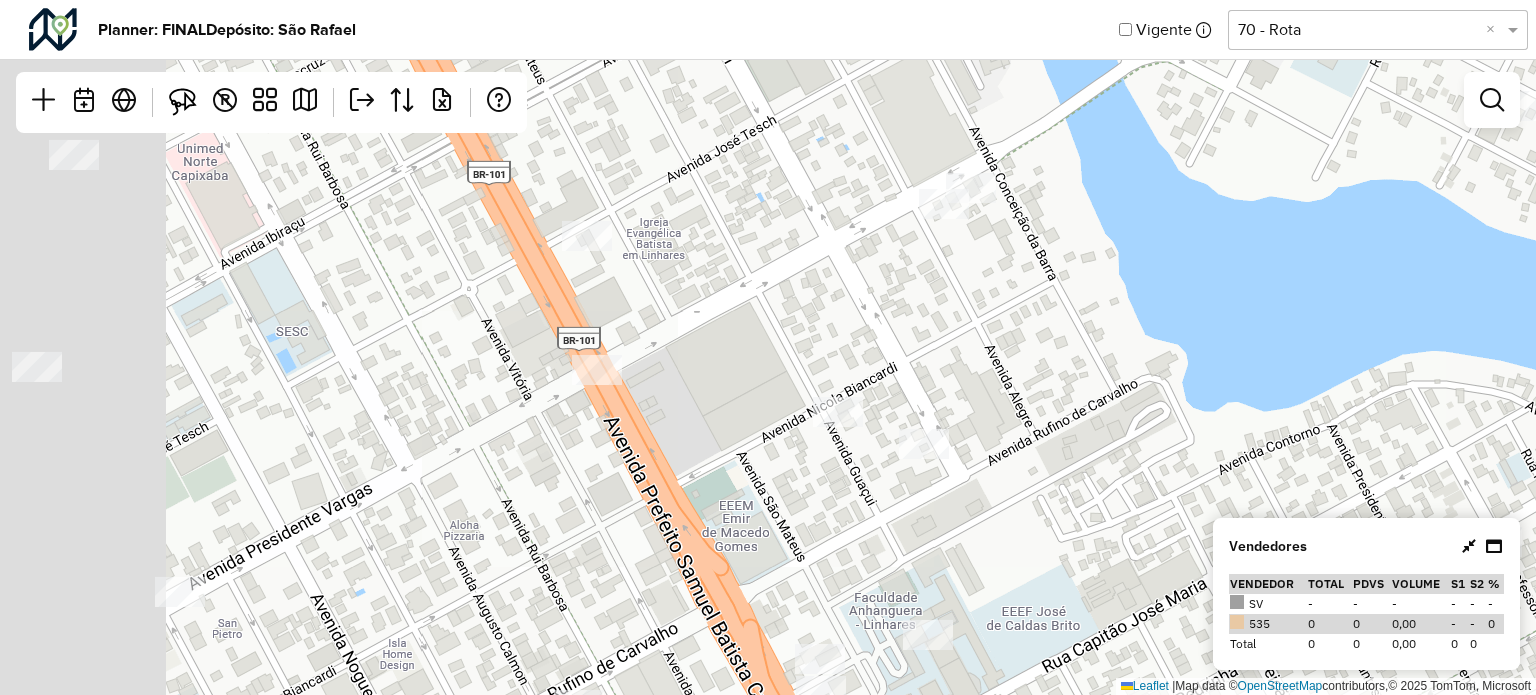 drag, startPoint x: 960, startPoint y: 351, endPoint x: 1020, endPoint y: 351, distance: 60 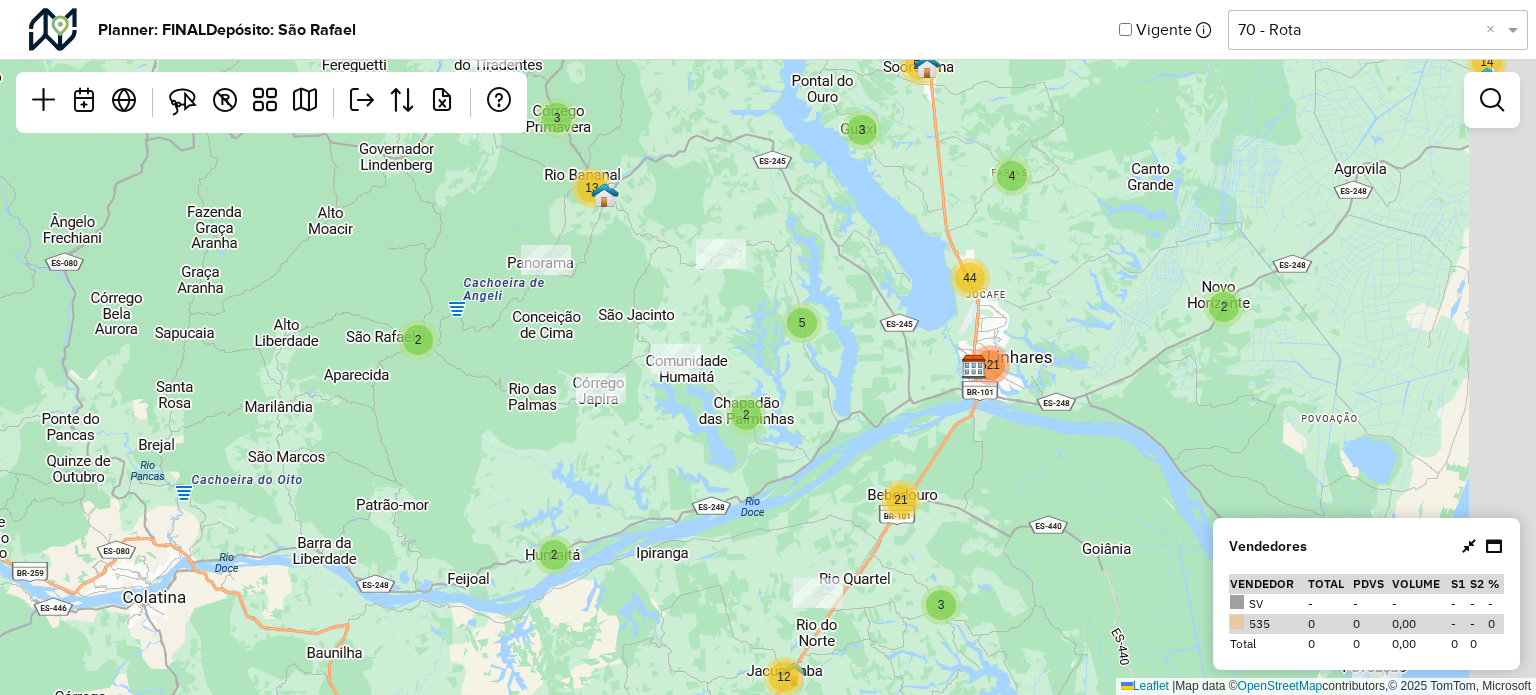 drag, startPoint x: 857, startPoint y: 318, endPoint x: 692, endPoint y: 173, distance: 219.65883 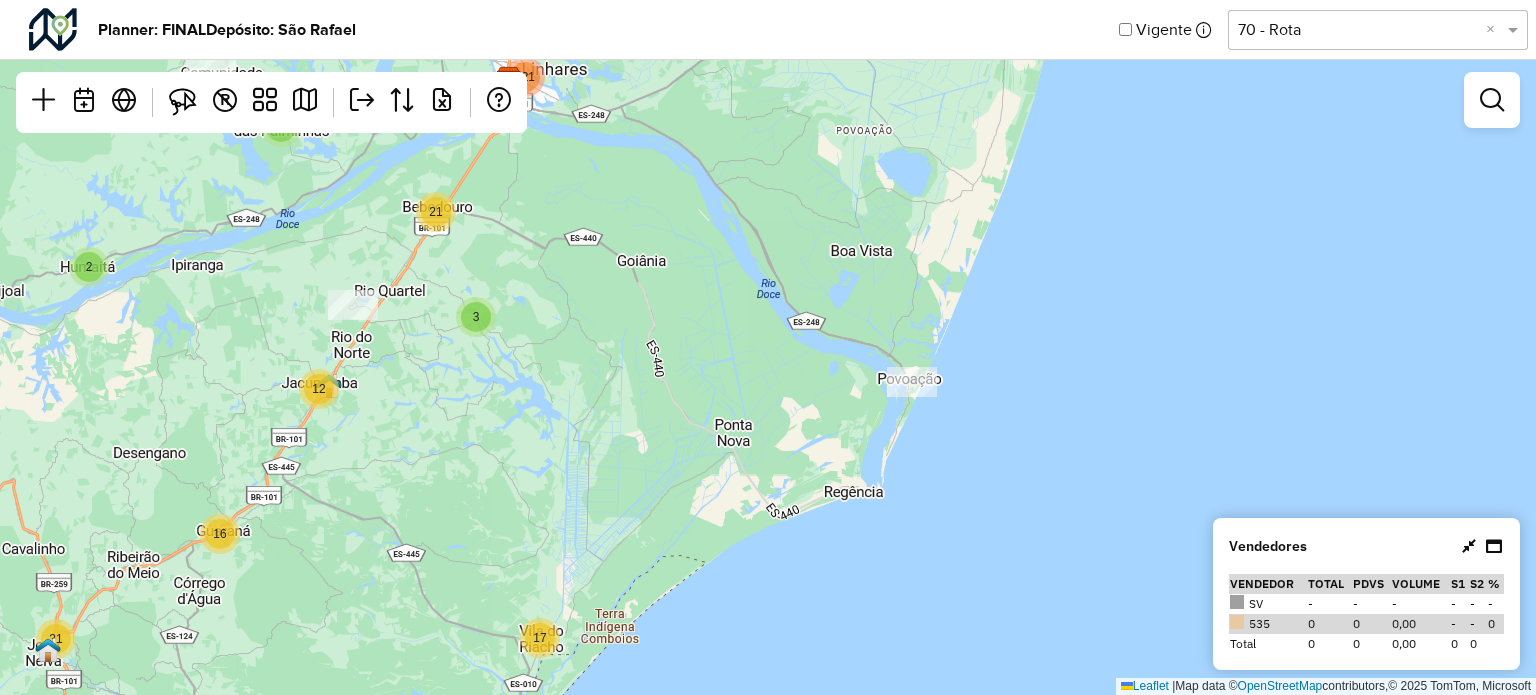 drag, startPoint x: 616, startPoint y: 344, endPoint x: 812, endPoint y: 609, distance: 329.60733 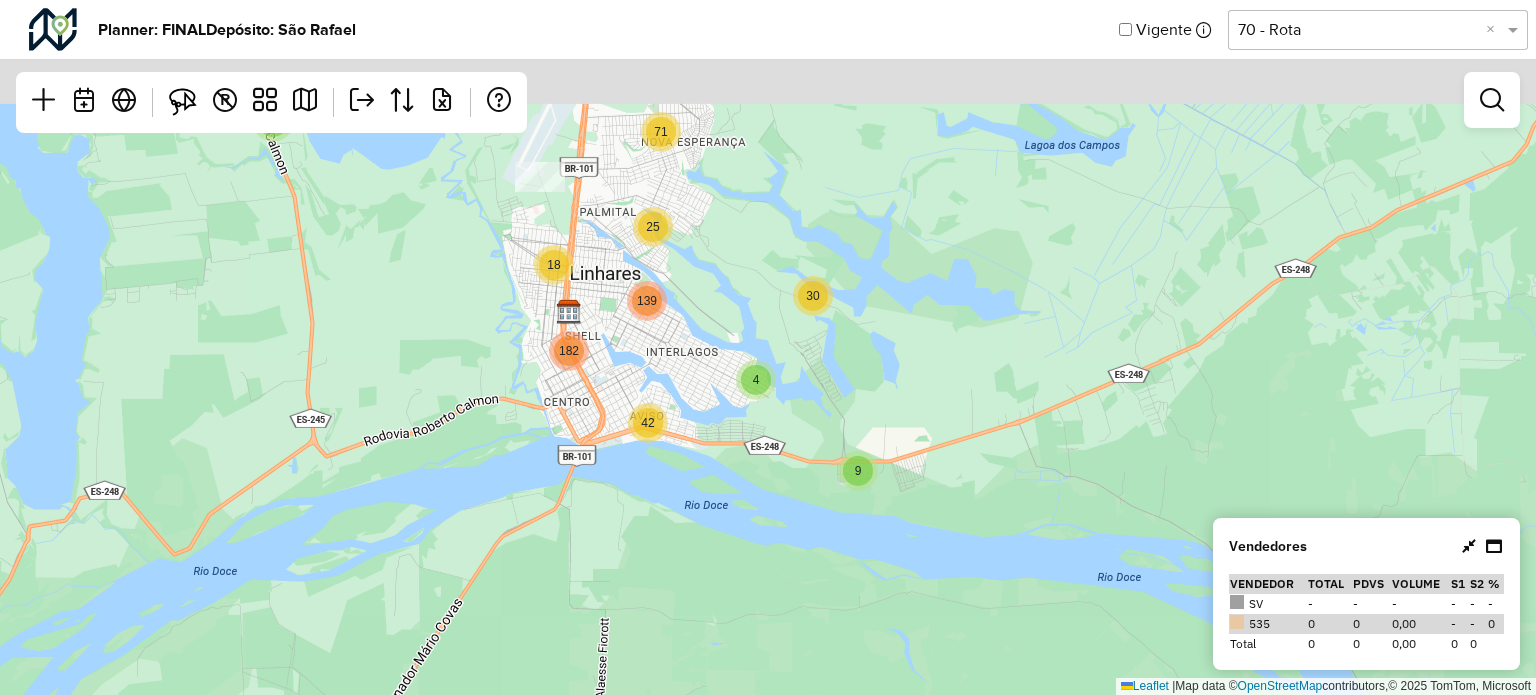 drag, startPoint x: 660, startPoint y: 372, endPoint x: 713, endPoint y: 425, distance: 74.953316 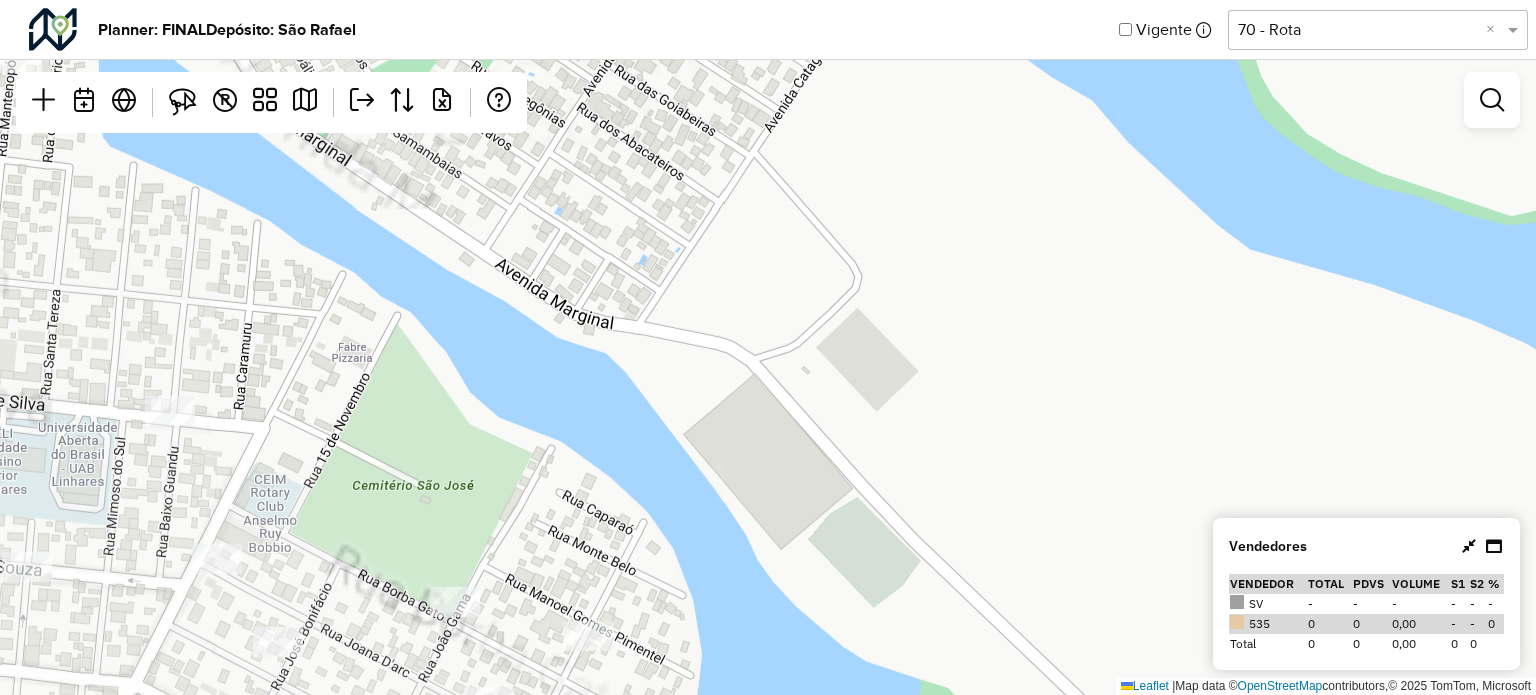drag, startPoint x: 951, startPoint y: 251, endPoint x: 971, endPoint y: 240, distance: 22.825424 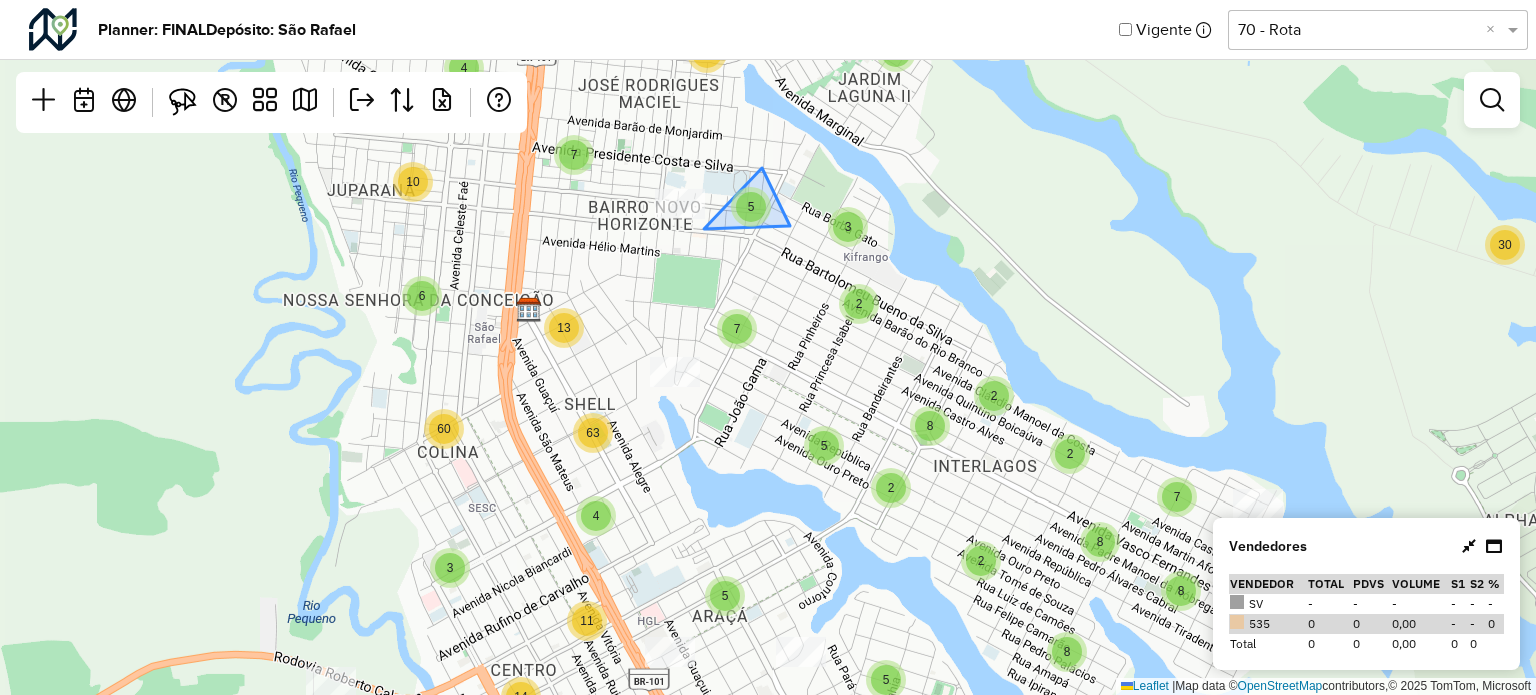 drag, startPoint x: 753, startPoint y: 316, endPoint x: 752, endPoint y: 217, distance: 99.00505 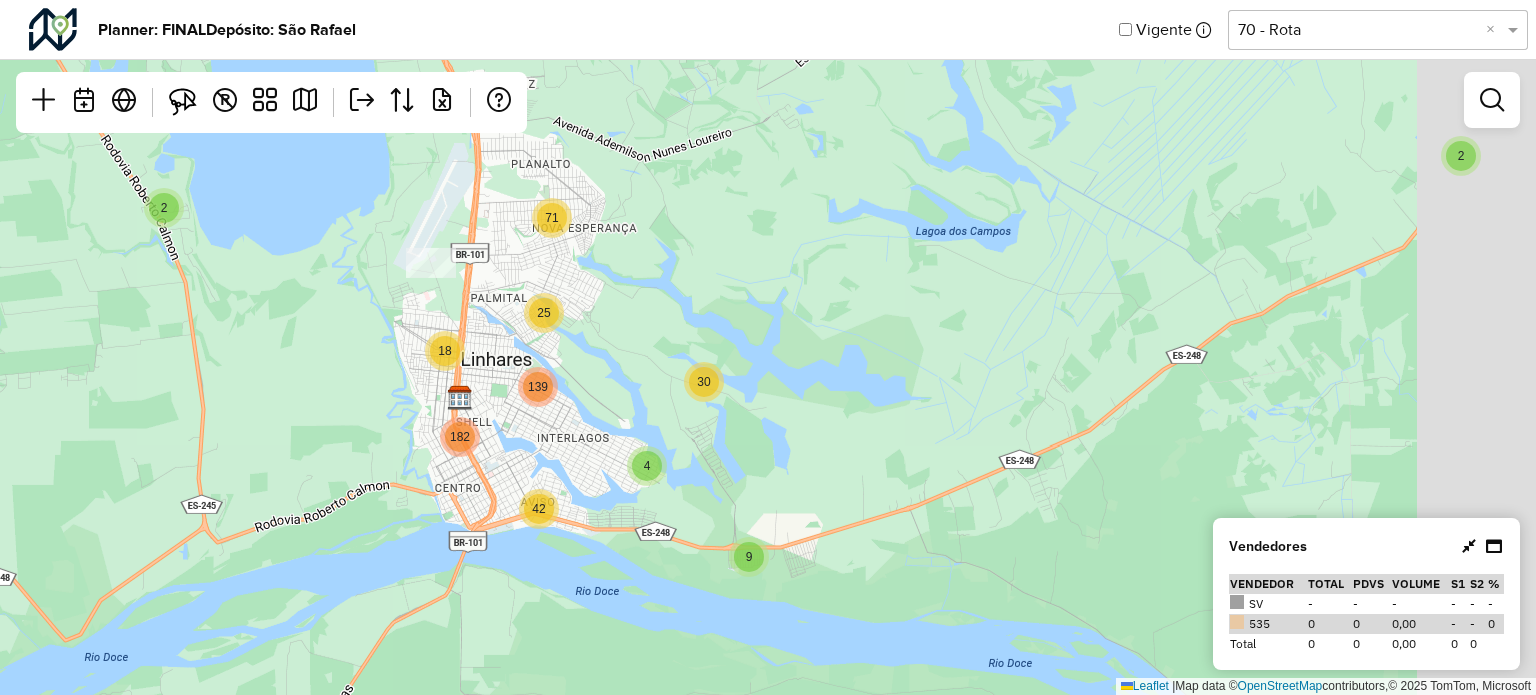drag, startPoint x: 919, startPoint y: 308, endPoint x: 717, endPoint y: 384, distance: 215.824 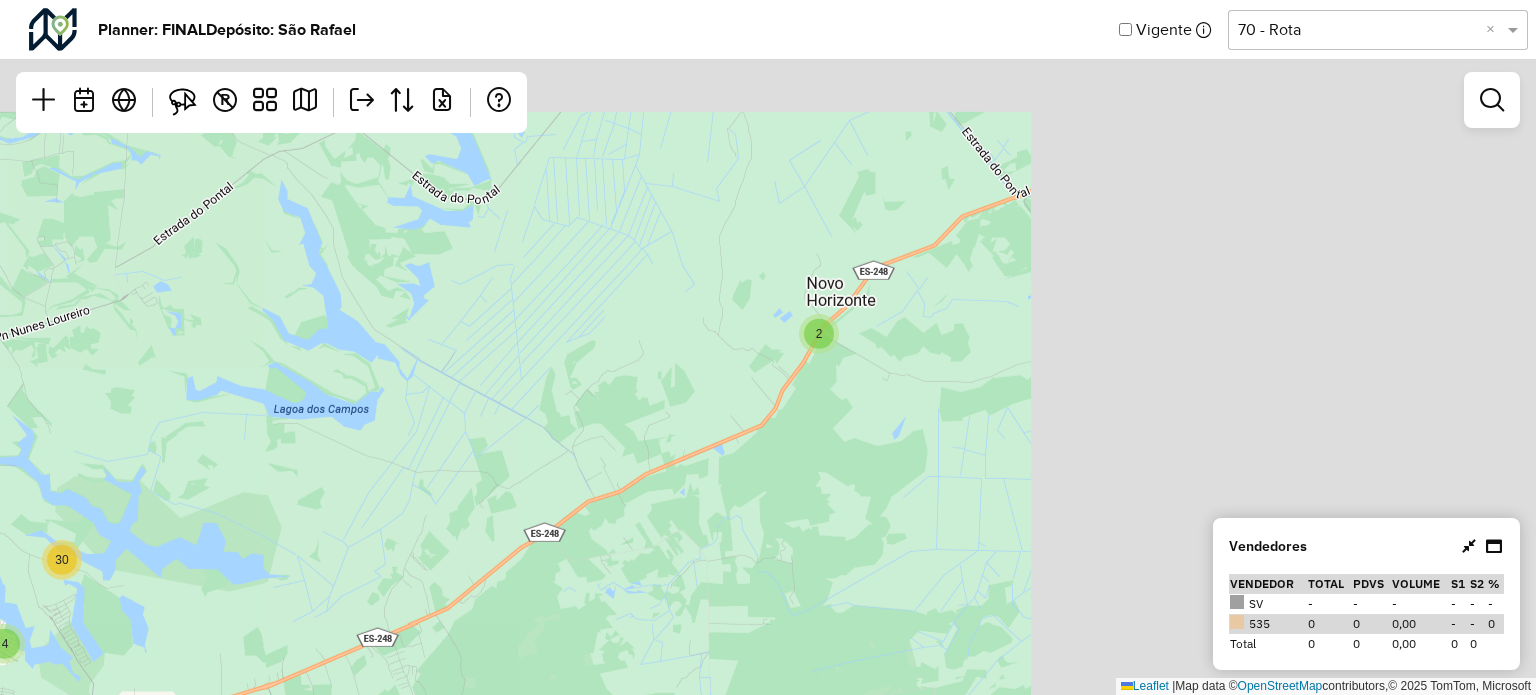 drag, startPoint x: 1192, startPoint y: 184, endPoint x: 474, endPoint y: 360, distance: 739.2564 